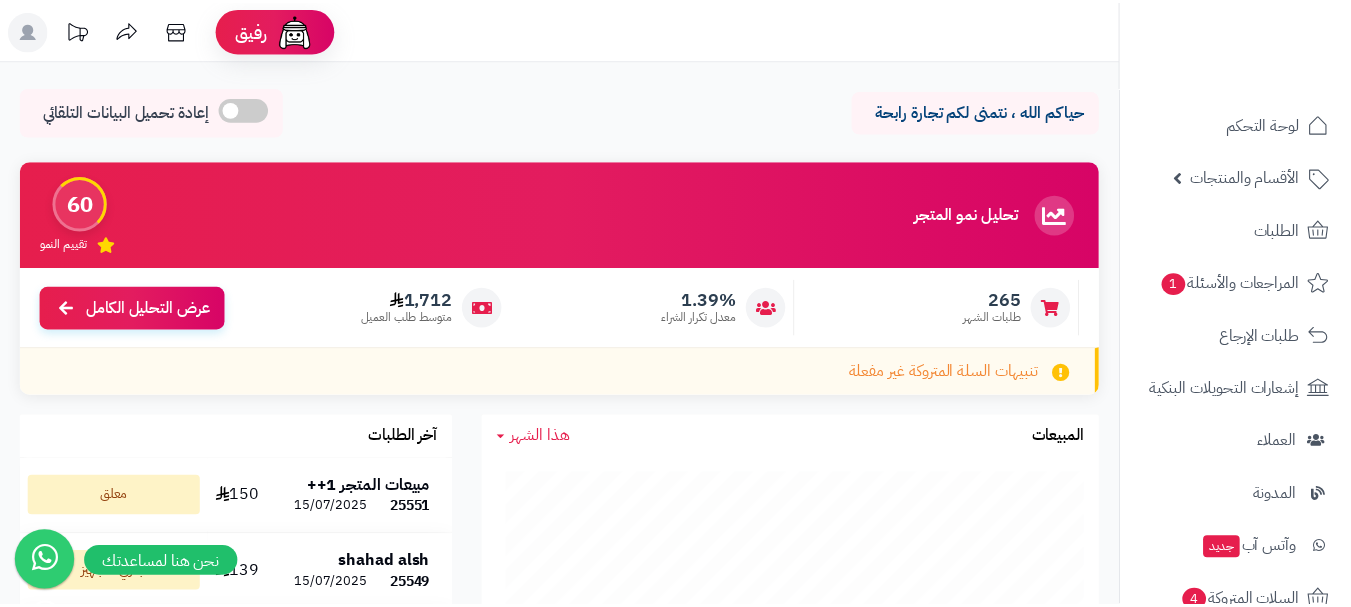 scroll, scrollTop: 0, scrollLeft: 0, axis: both 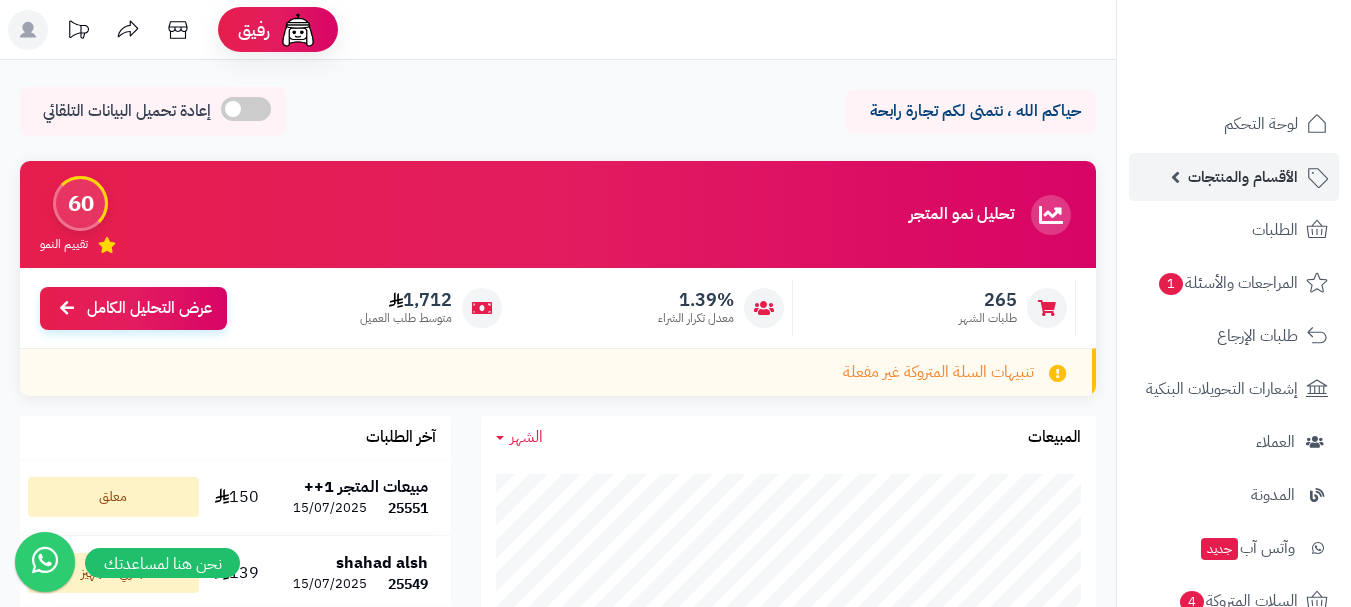 click on "الأقسام والمنتجات" at bounding box center (1243, 177) 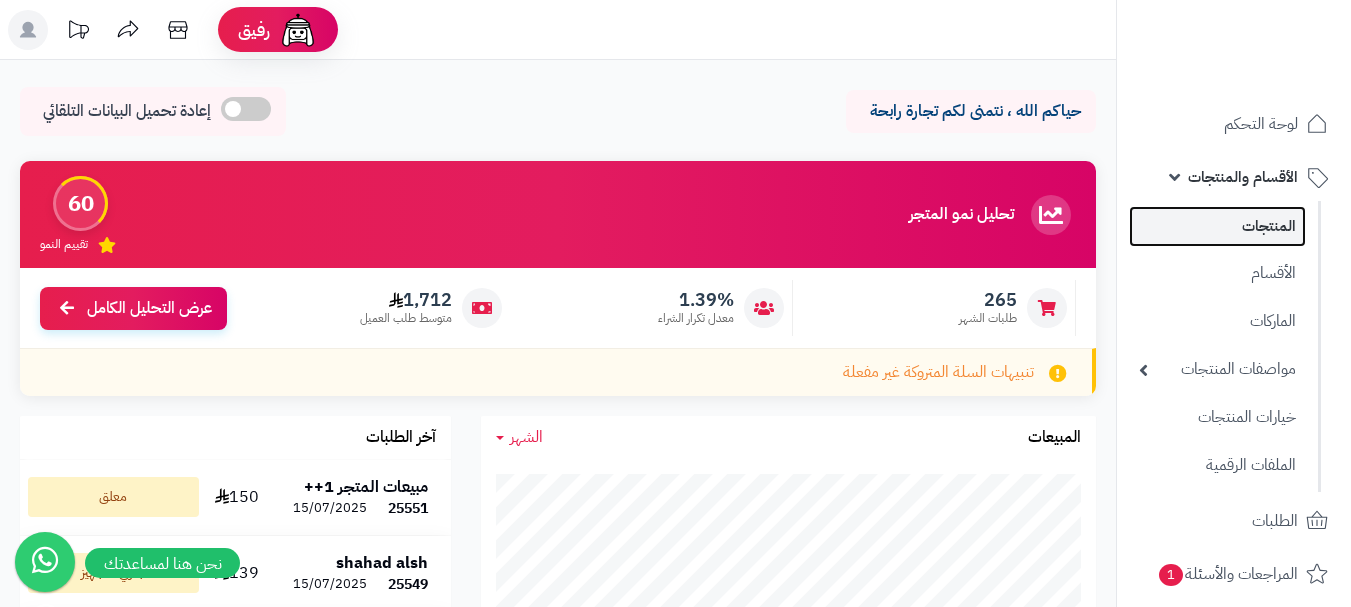 click on "المنتجات" at bounding box center [1217, 226] 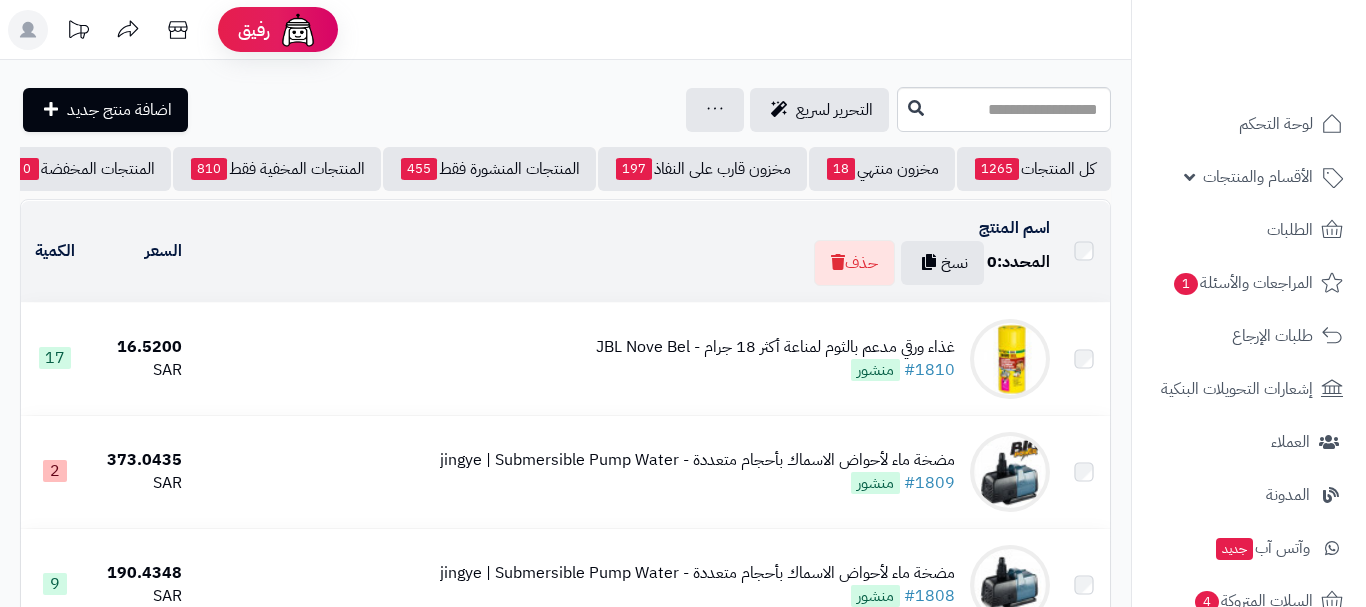 click on "غذاء ورقي مدعم بالثوم لمناعة أكثر 18 جرام - JBL Nove Bel" at bounding box center (775, 347) 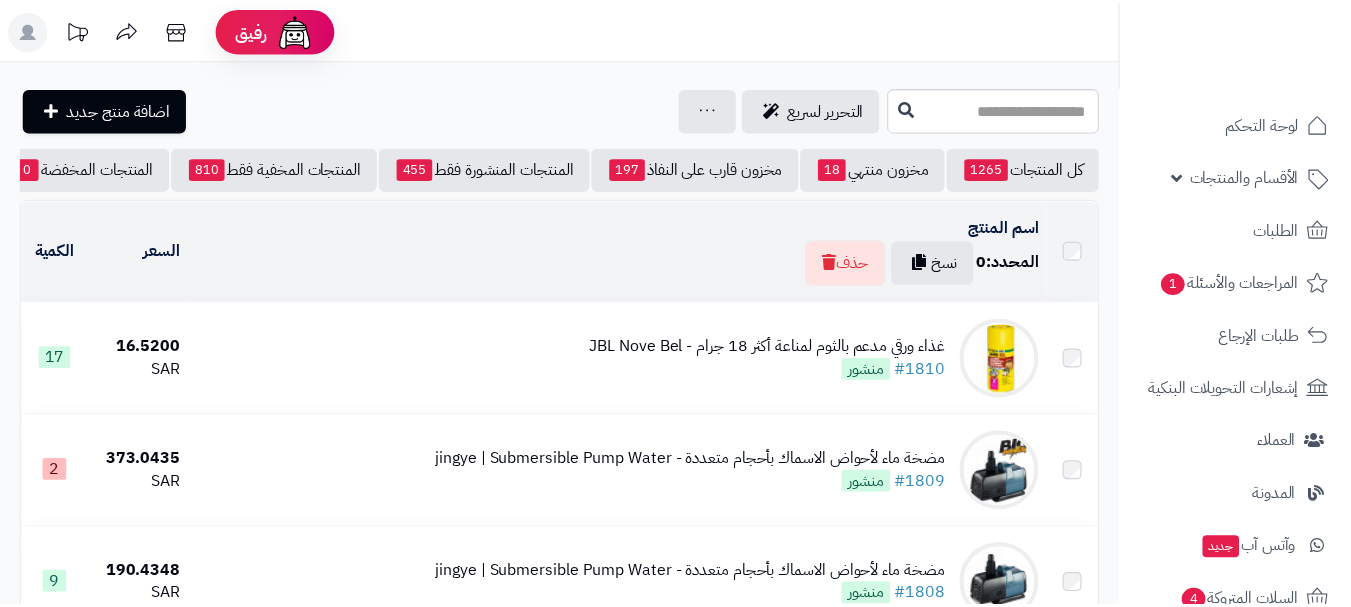 scroll, scrollTop: 0, scrollLeft: 0, axis: both 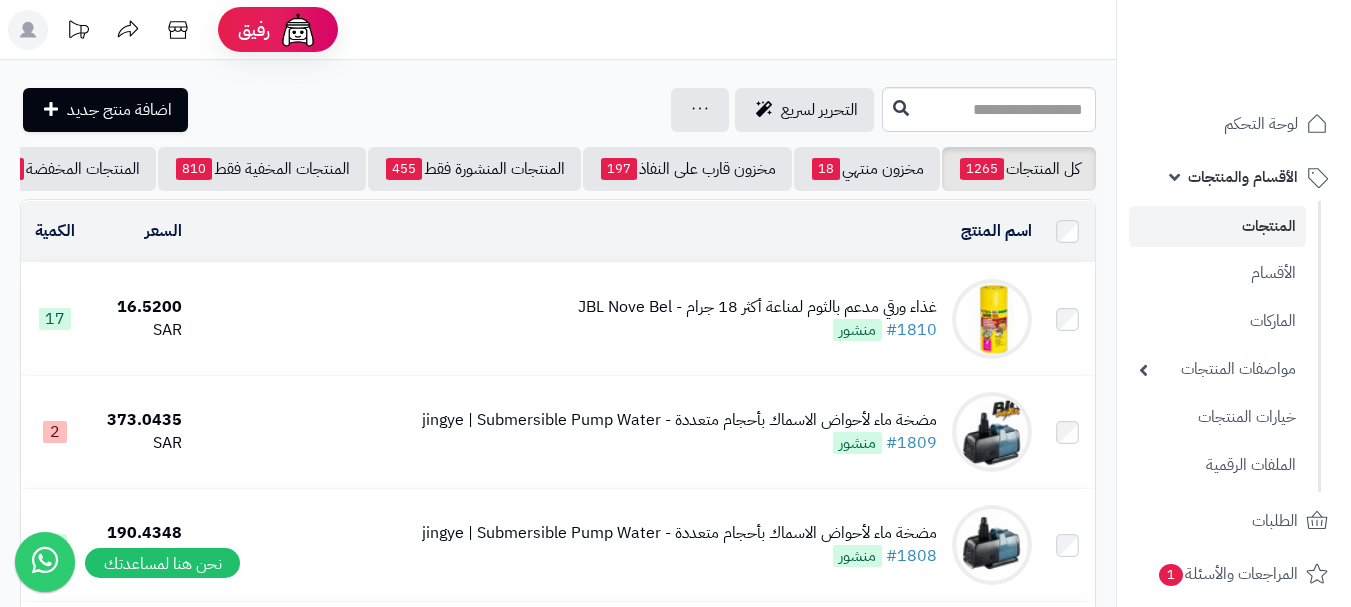 click on "غذاء ورقي مدعم بالثوم لمناعة أكثر 18 جرام - JBL Nove Bel" at bounding box center [757, 307] 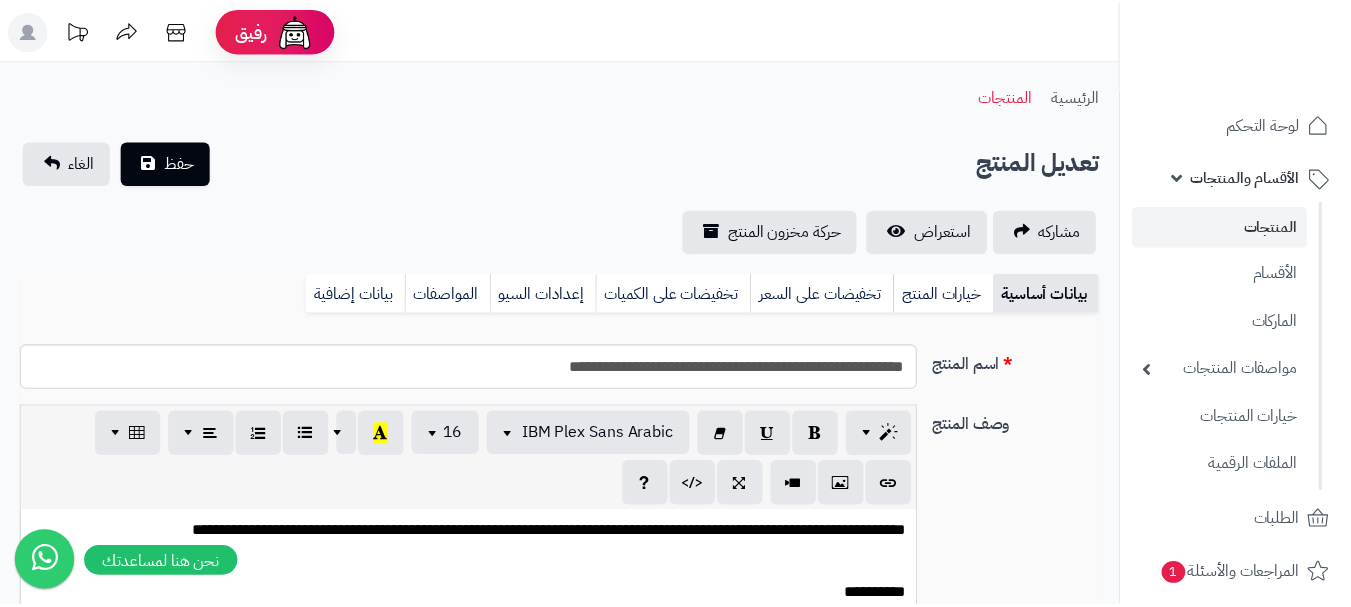 scroll, scrollTop: 117, scrollLeft: 0, axis: vertical 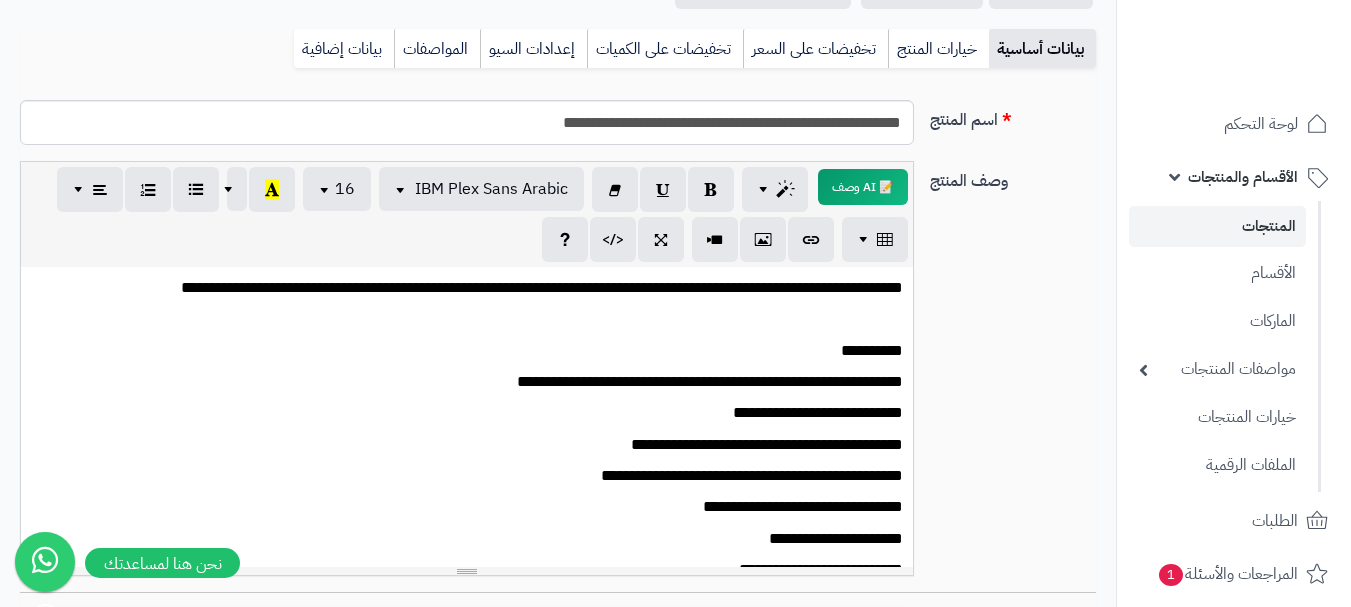 click on "رفيق !
0   الطلبات معالجة مكتمل إرجاع المنتجات العملاء المتواجدون الان 5786 عملاء منتظرين موافقة التسجيل المنتجات غير متوفر
إدارة  المتجر الإدارة برجاء تجديد الاشتراك
الباقة المتقدمة
تسجيل الخروج
ادع صديقك  إلى منصة متجرة
عميل متجرة العزيز
قم بدعوة صديقك للاشتراك في الباقات السنوية لمنصة متجرة
ليحصل  هو على 20% خصم وتحصل انت على 20% من قيمة الباقة كخصم عند تجديد اشتراكك
في حال قمت بدعوة أكثر من صديق يمكنك أن تحصل على خصم كامل رسوم التجديد وتجدد إشتراك القادم مجاناً
نسخ الرابط" at bounding box center [675, 58] 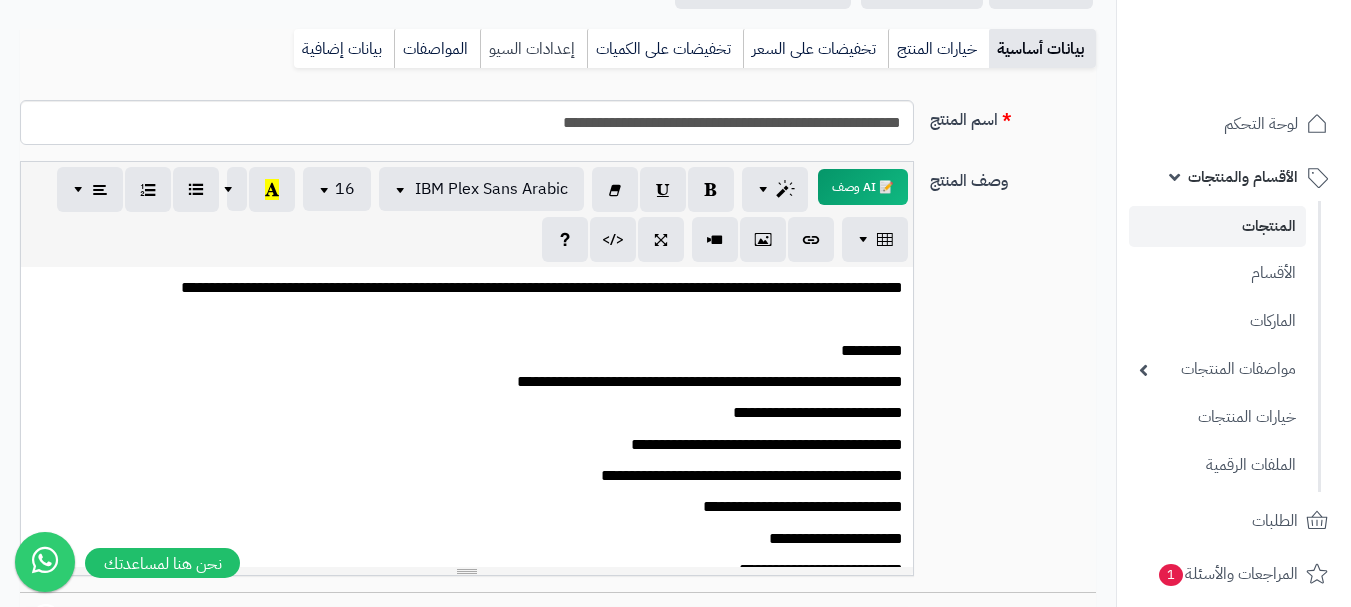 click on "إعدادات السيو" at bounding box center [533, 49] 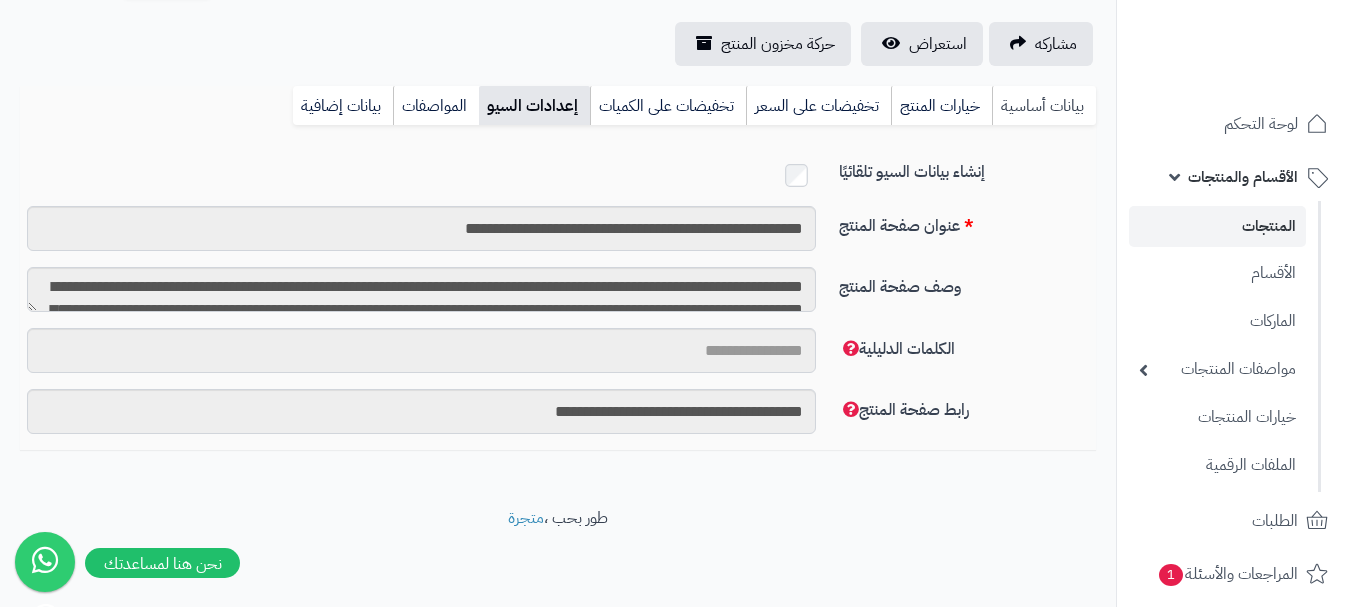click on "بيانات أساسية" at bounding box center [1044, 106] 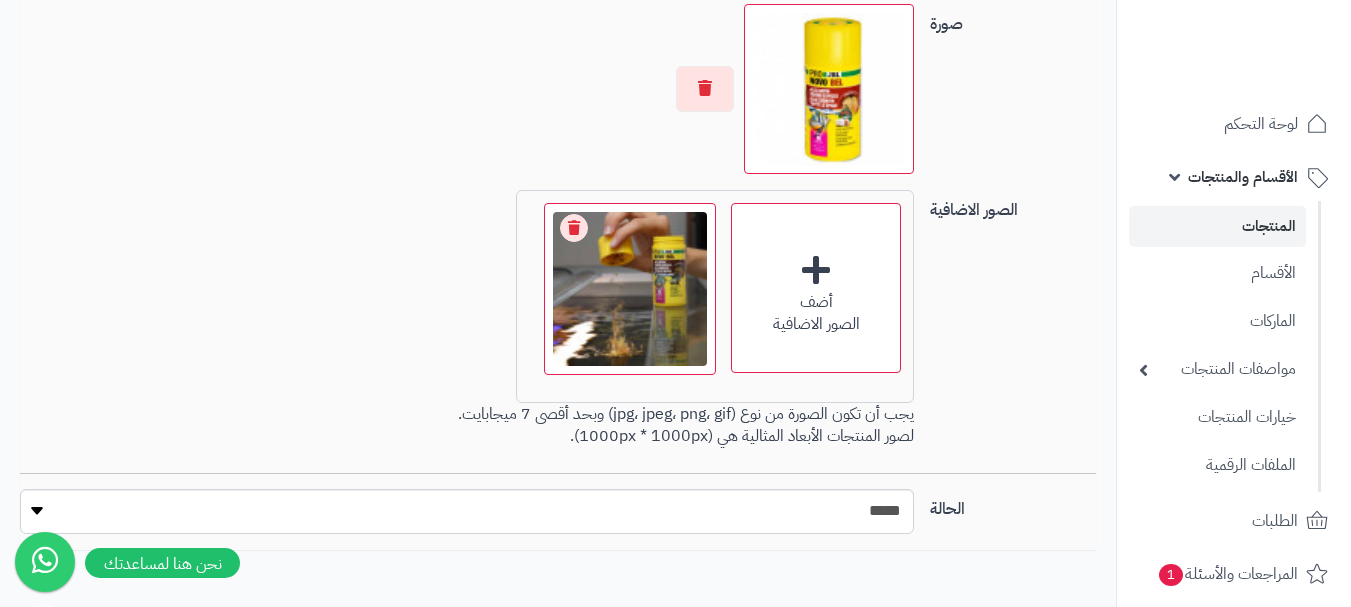 scroll, scrollTop: 1445, scrollLeft: 0, axis: vertical 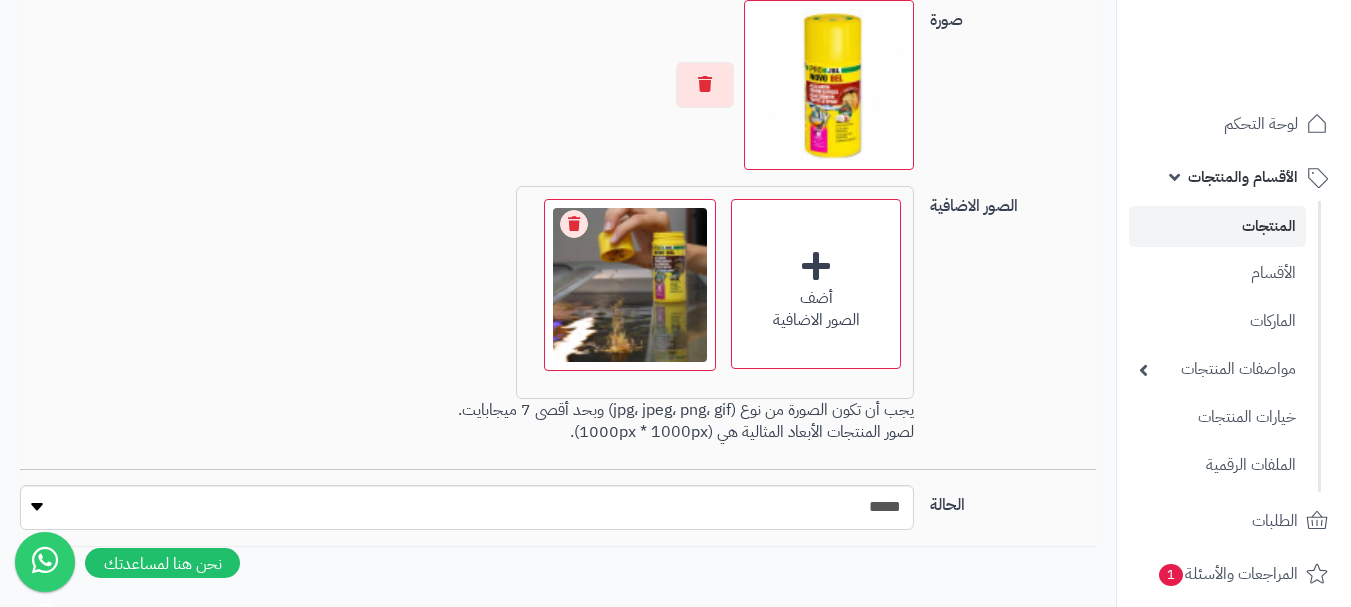 click at bounding box center [829, 85] 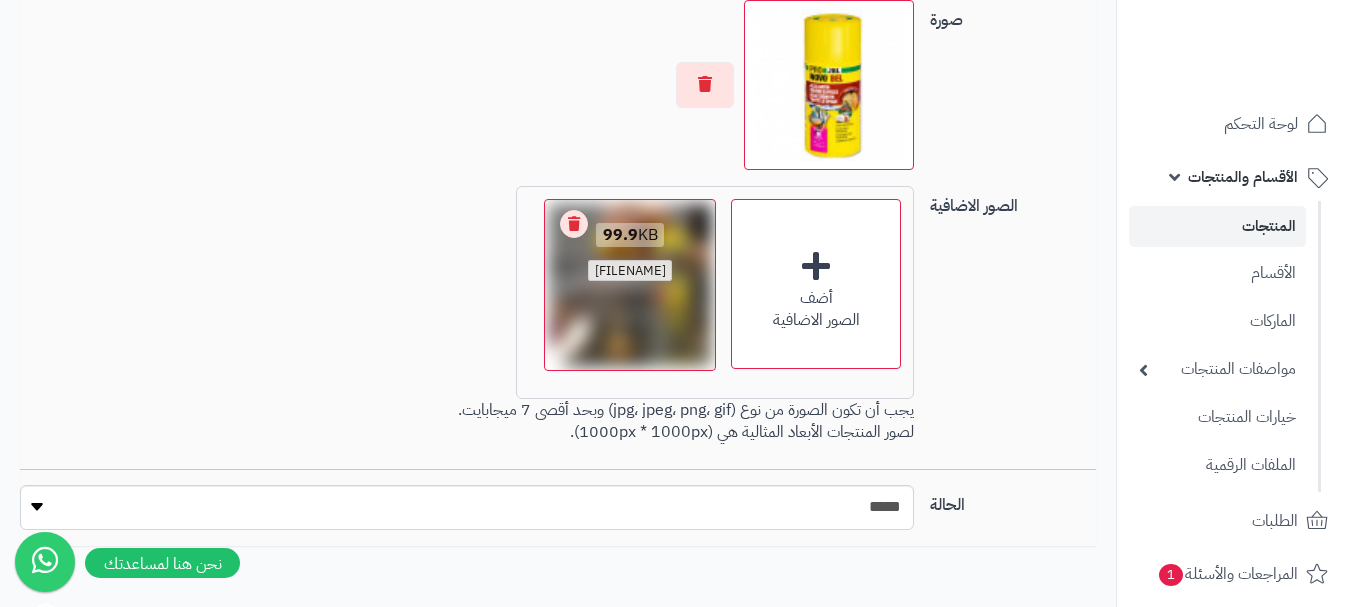 click on "catalog/1750749879534-novo-bel-5.jpg" at bounding box center (629, 270) 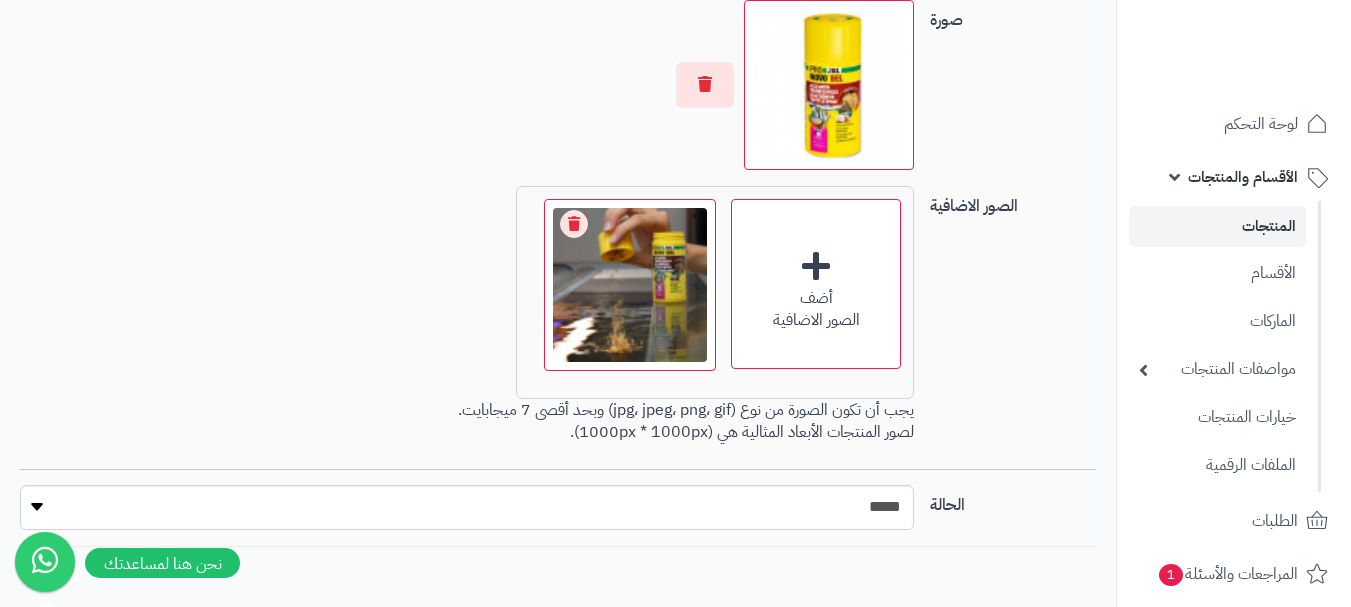 click at bounding box center (829, 85) 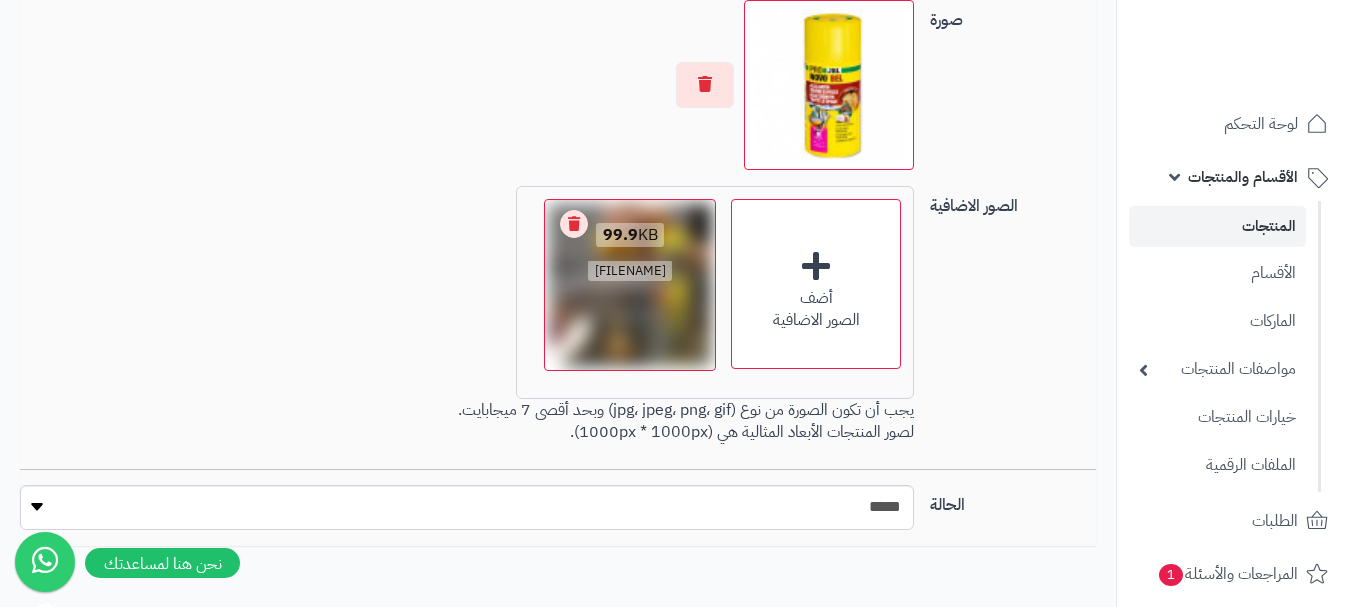 click at bounding box center [630, 285] 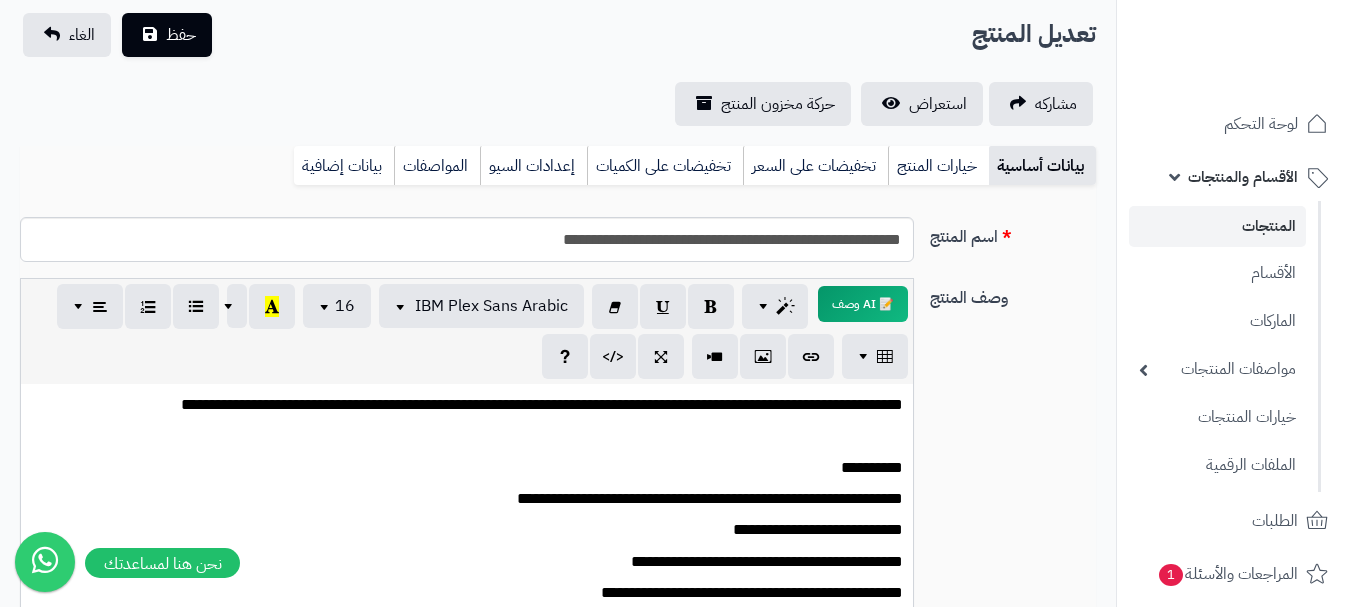 scroll, scrollTop: 188, scrollLeft: 0, axis: vertical 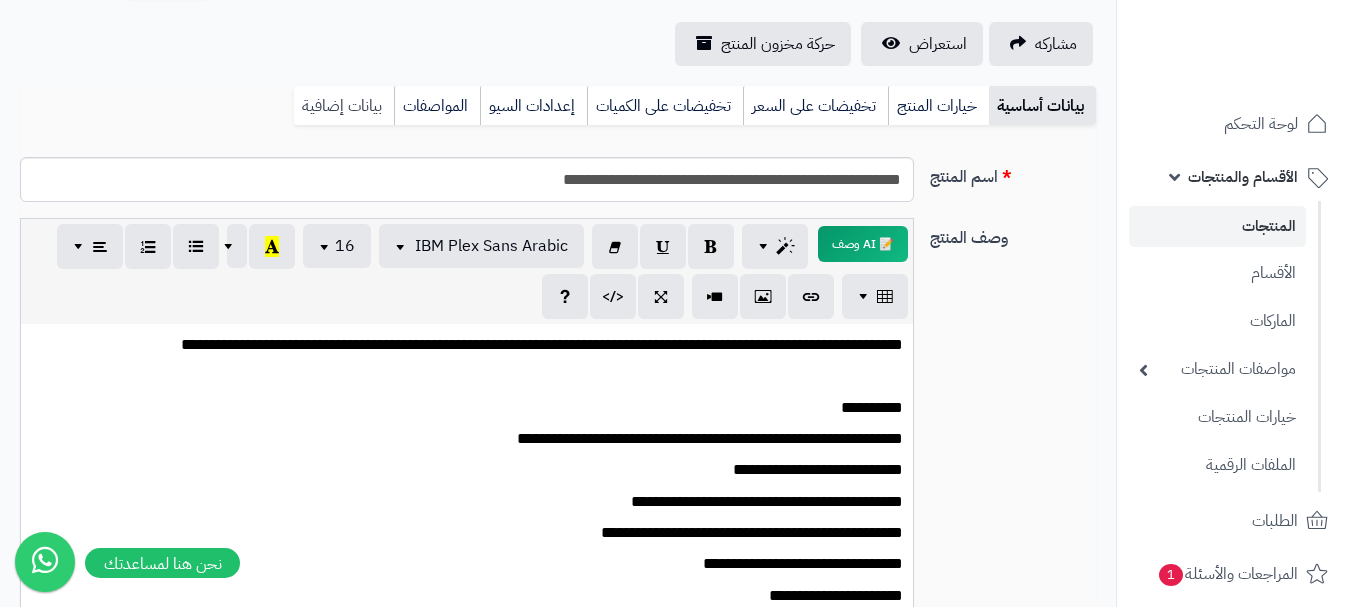 click on "بيانات إضافية" at bounding box center (344, 106) 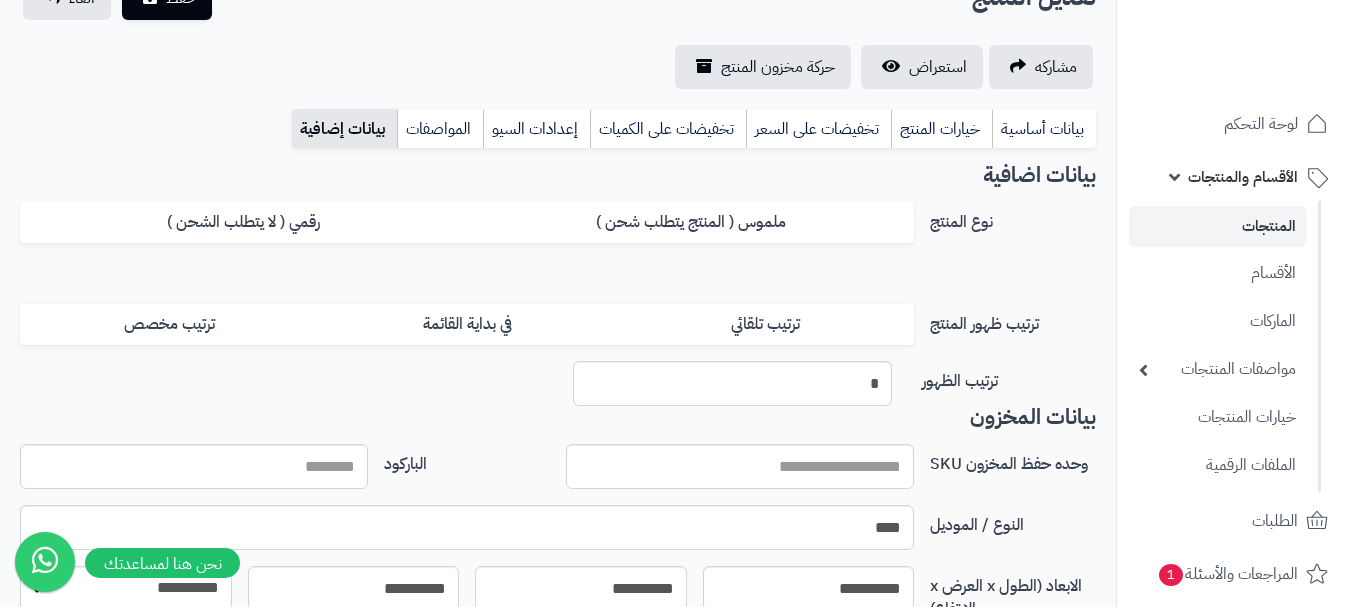 scroll, scrollTop: 73, scrollLeft: 0, axis: vertical 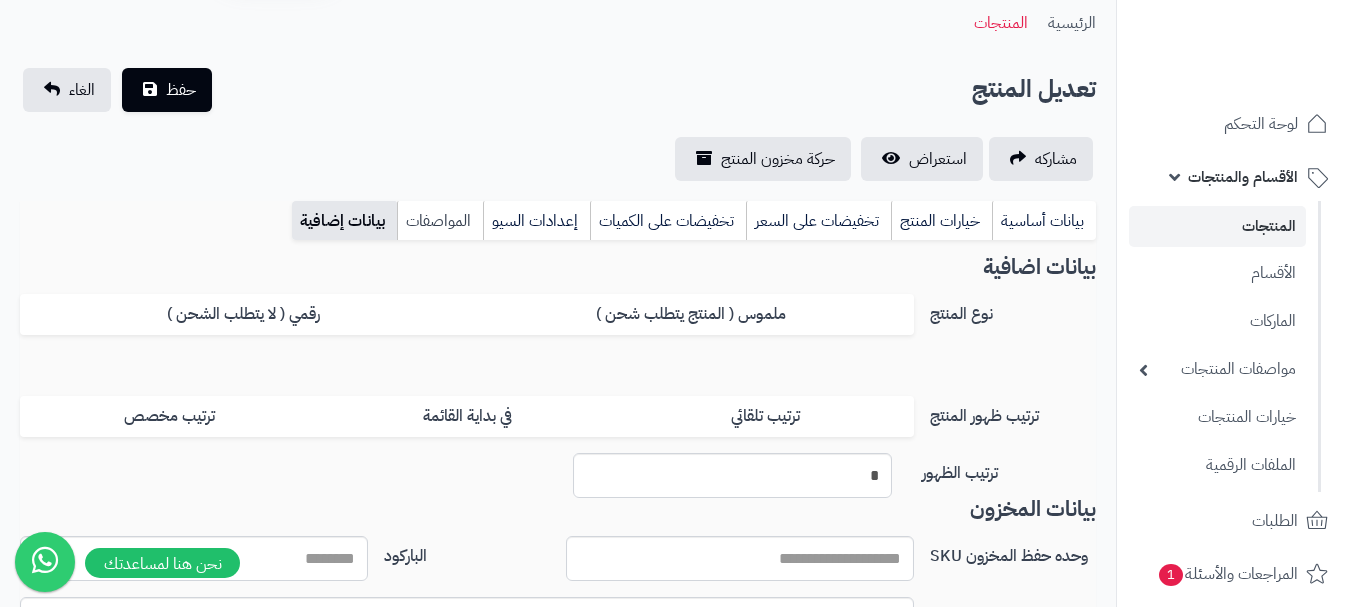 click on "المواصفات" at bounding box center [440, 221] 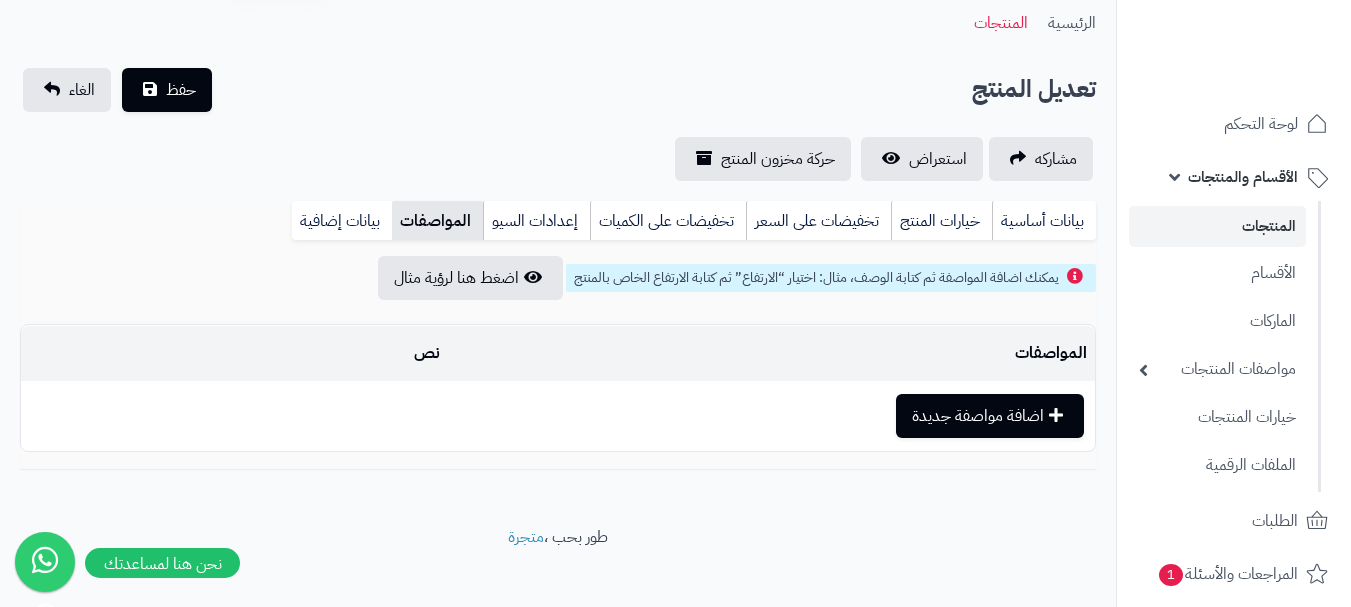 scroll, scrollTop: 97, scrollLeft: 0, axis: vertical 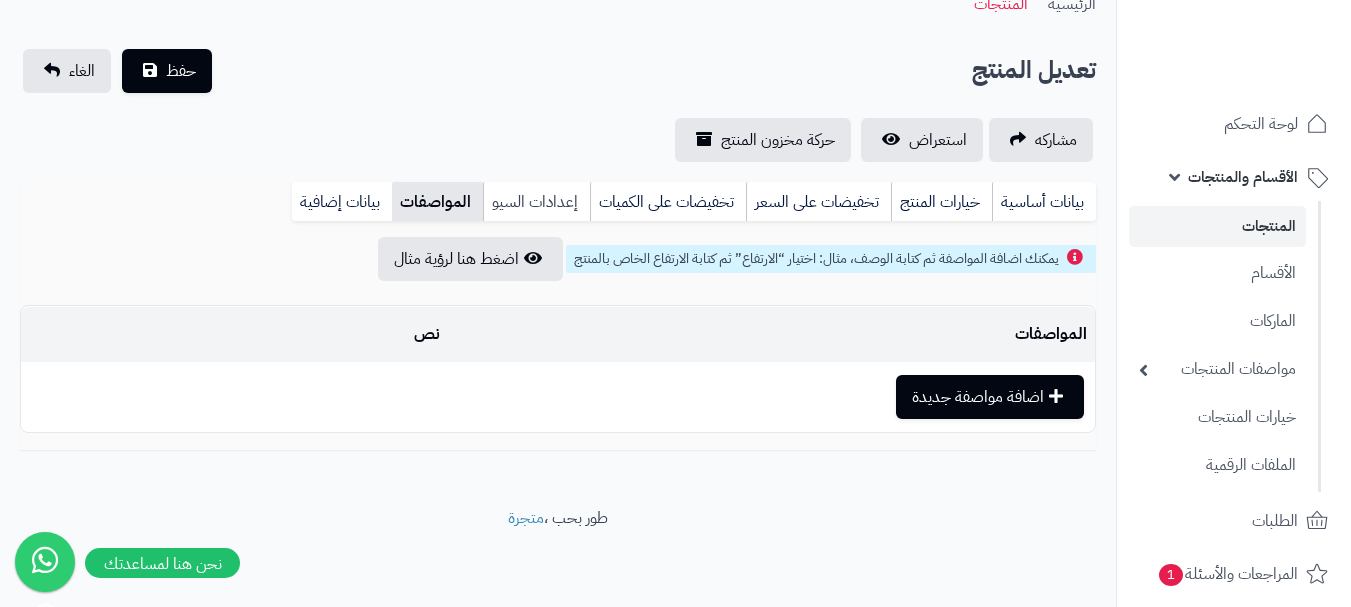 click on "إعدادات السيو" at bounding box center (536, 202) 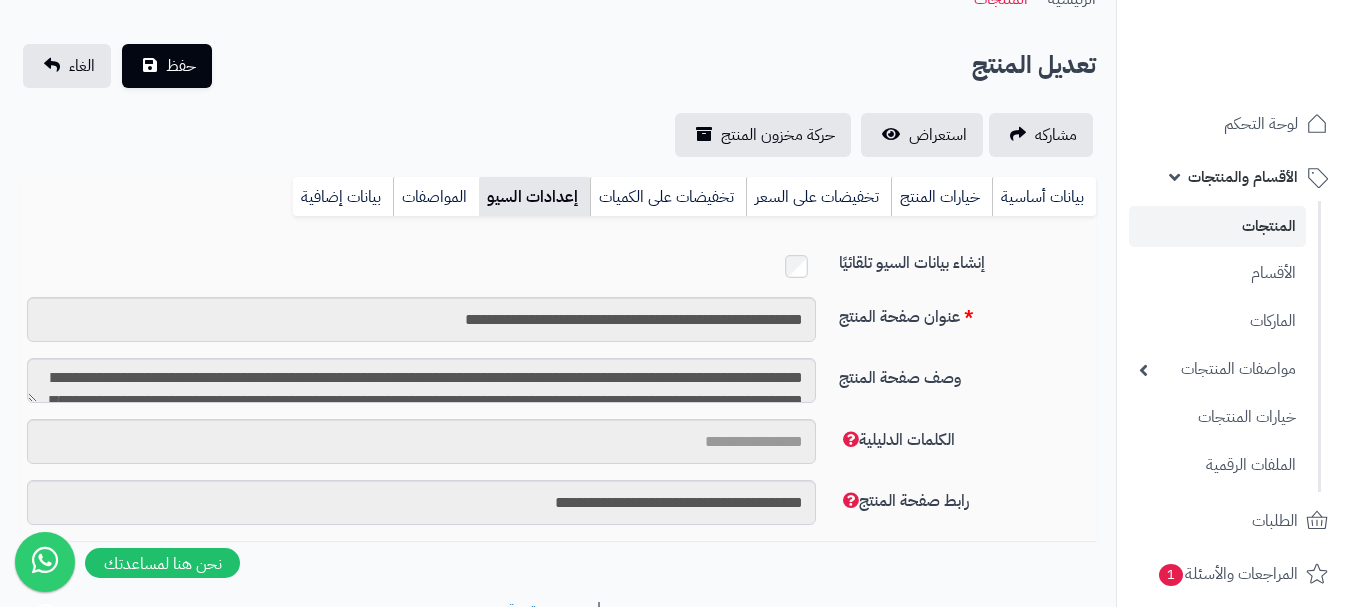 scroll, scrollTop: 191, scrollLeft: 0, axis: vertical 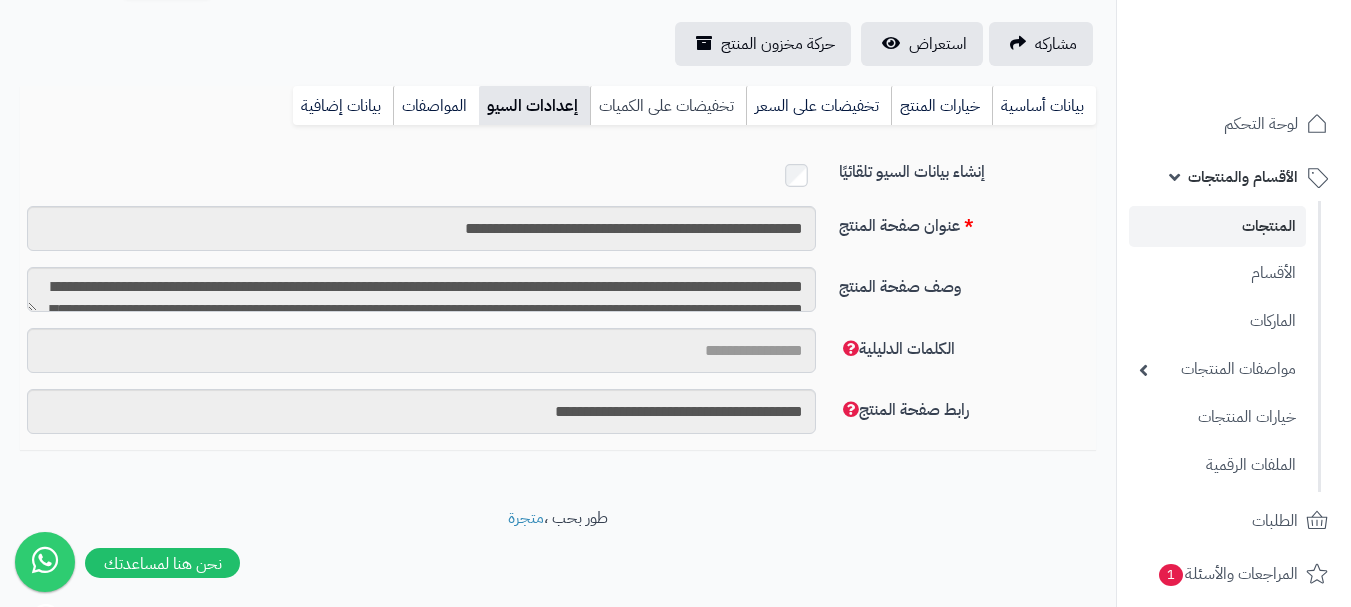 click on "تخفيضات على الكميات" at bounding box center [668, 106] 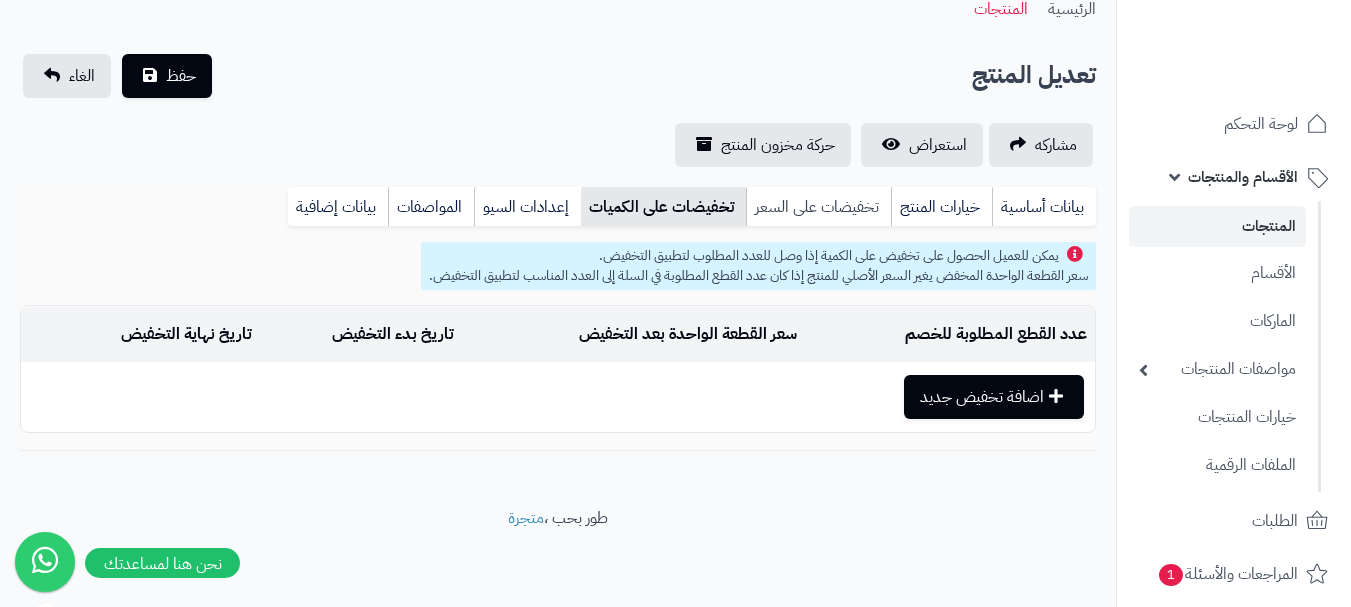 click on "تخفيضات على السعر" at bounding box center (818, 207) 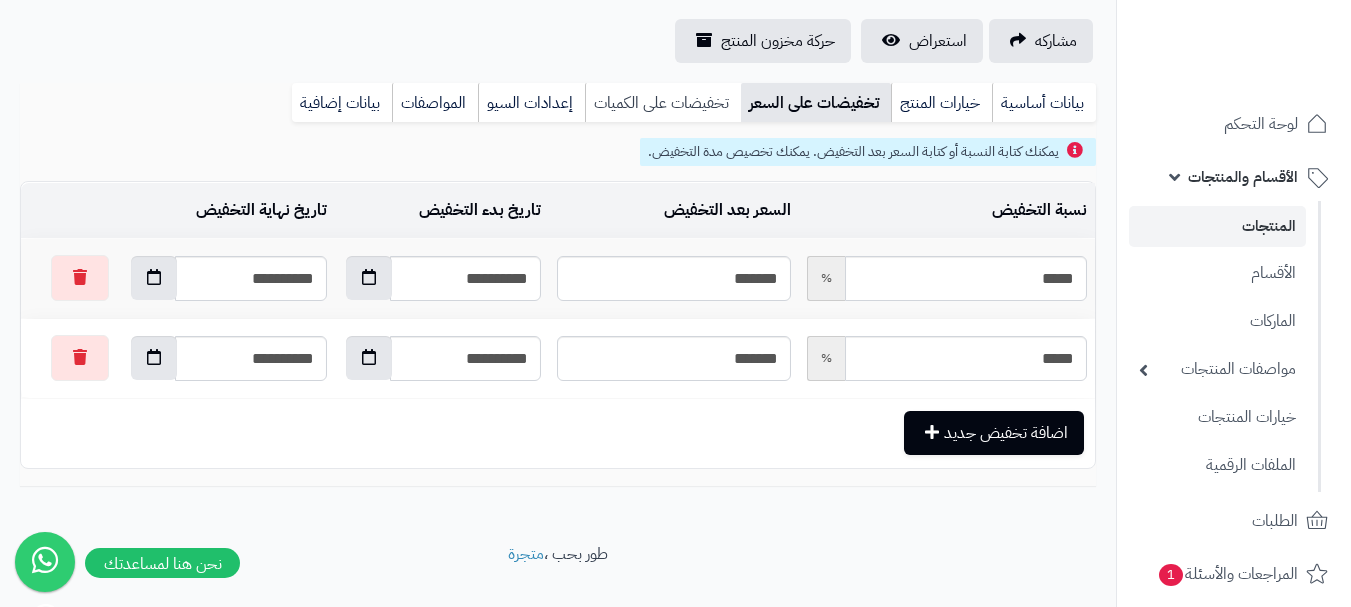 click on "تخفيضات على الكميات" at bounding box center (663, 103) 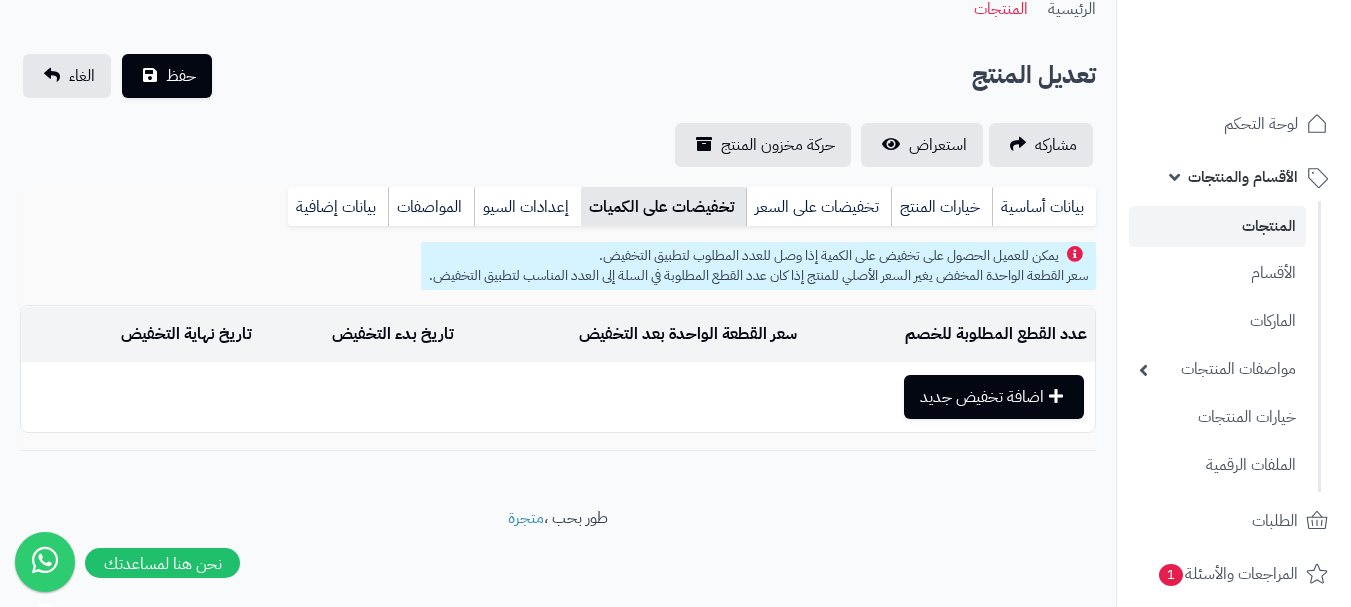 click on "تخفيضات على السعر" at bounding box center [818, 207] 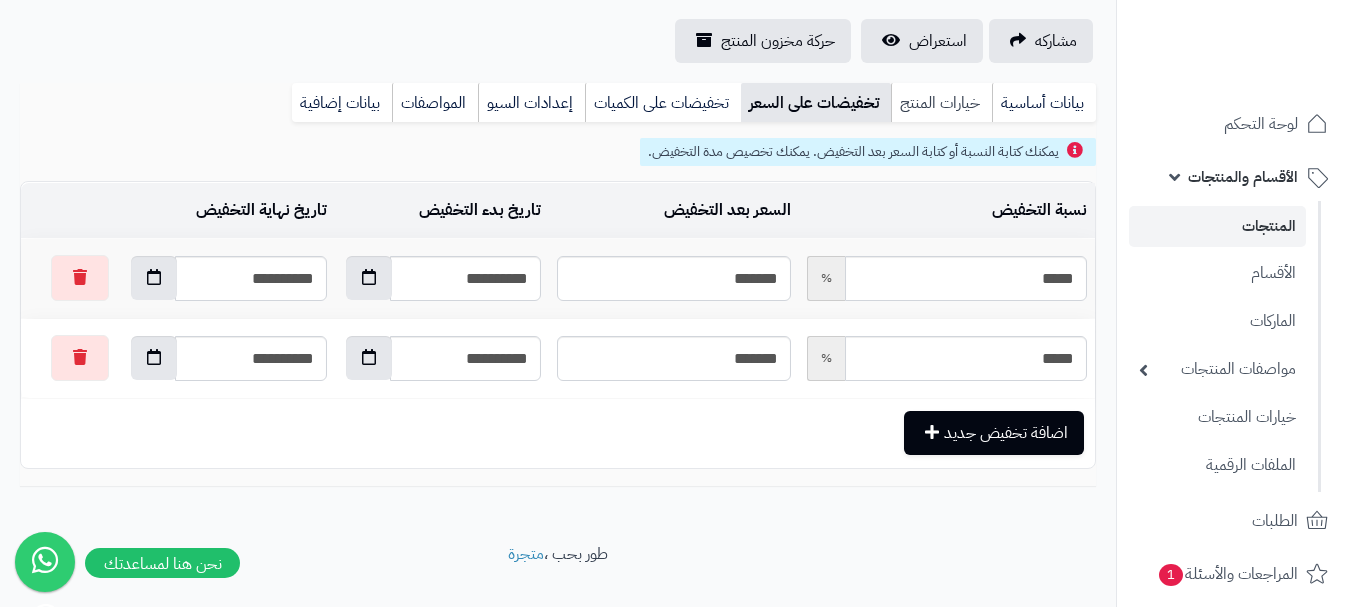 click on "خيارات المنتج" at bounding box center [941, 103] 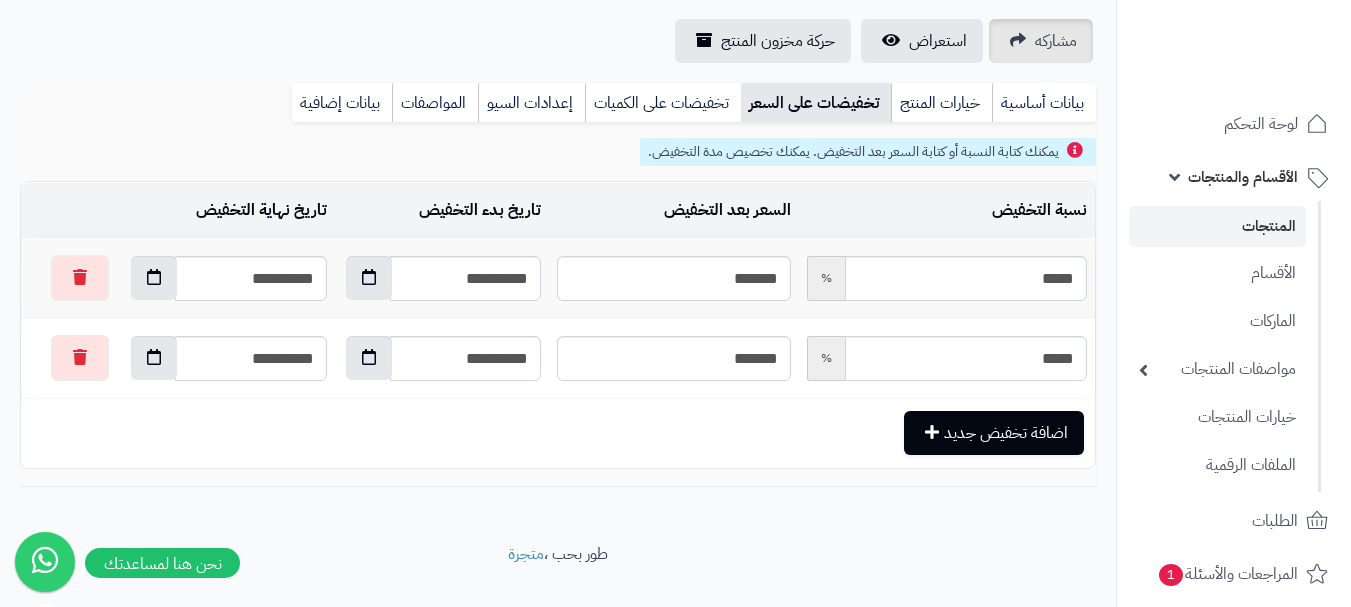 scroll, scrollTop: 126, scrollLeft: 0, axis: vertical 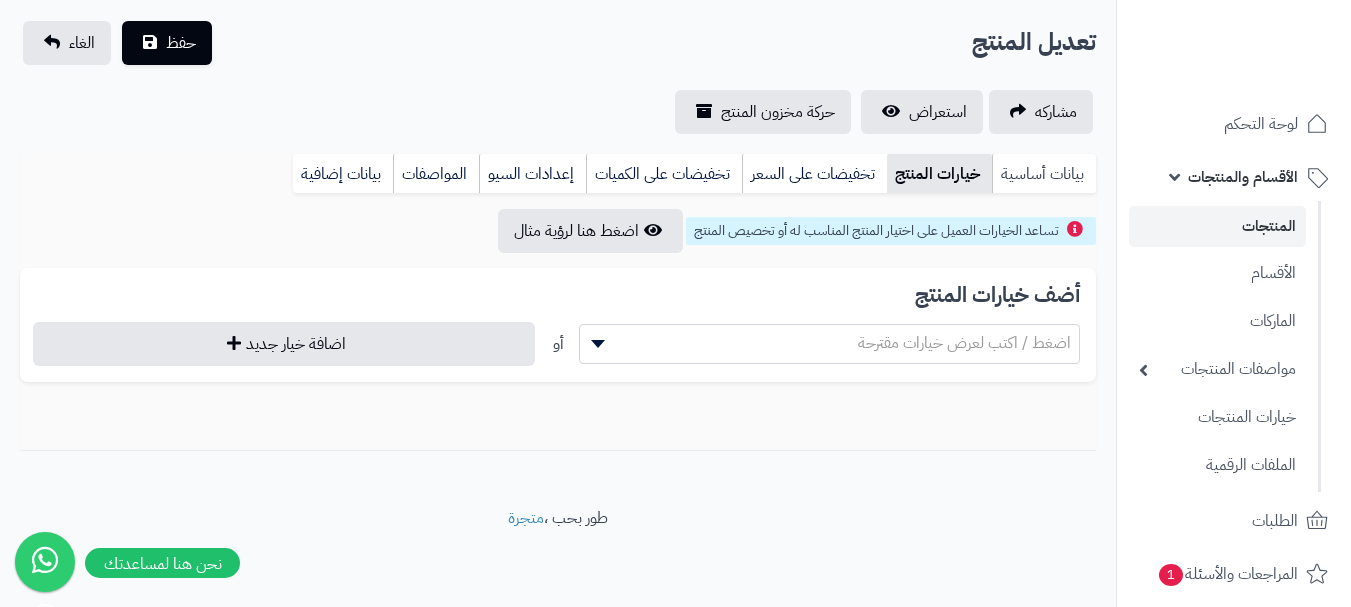 click on "بيانات أساسية" at bounding box center (1044, 174) 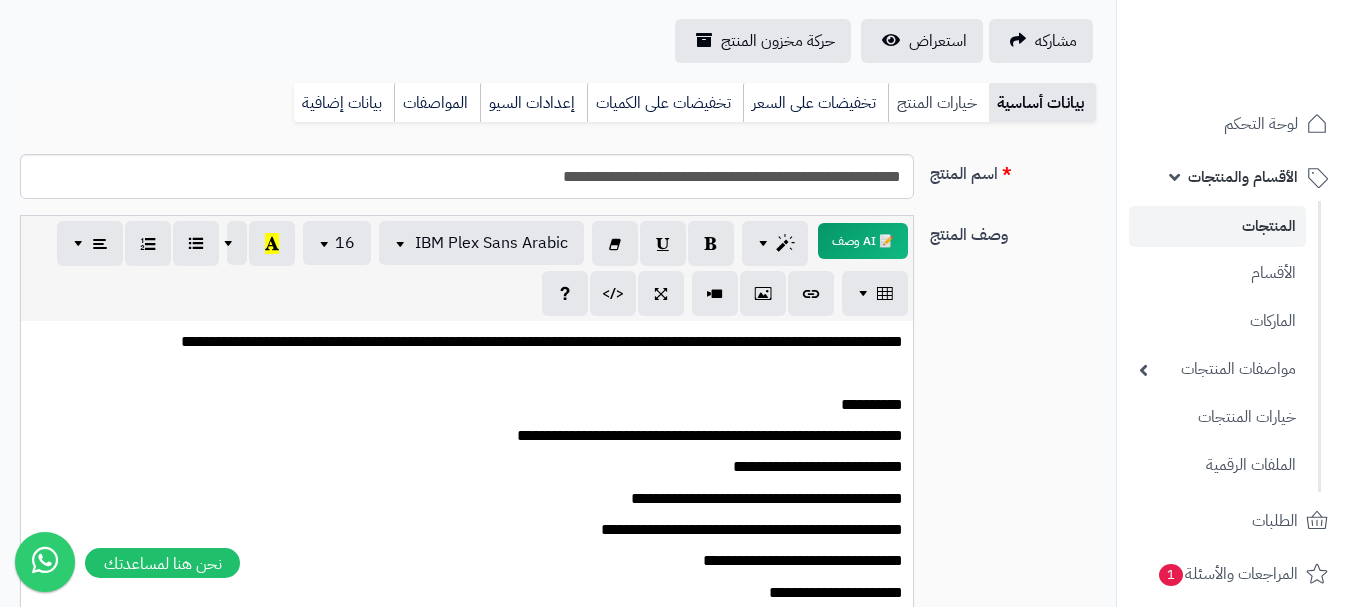 click on "خيارات المنتج" at bounding box center (938, 103) 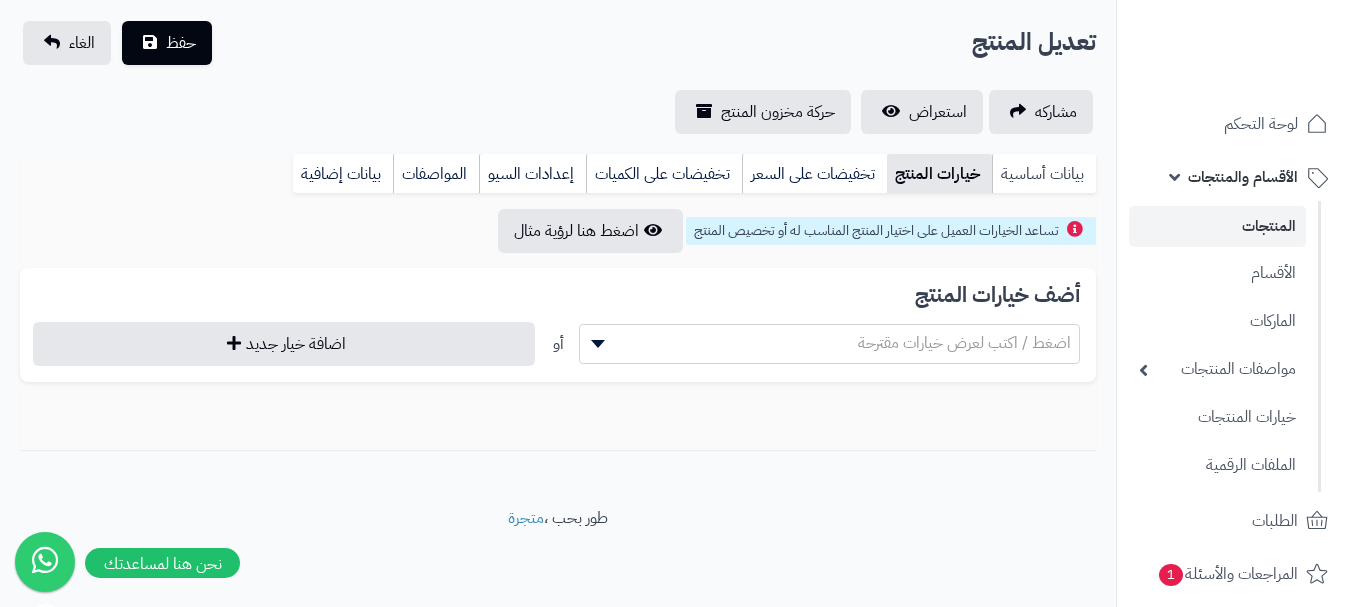 click on "بيانات أساسية" at bounding box center (1044, 174) 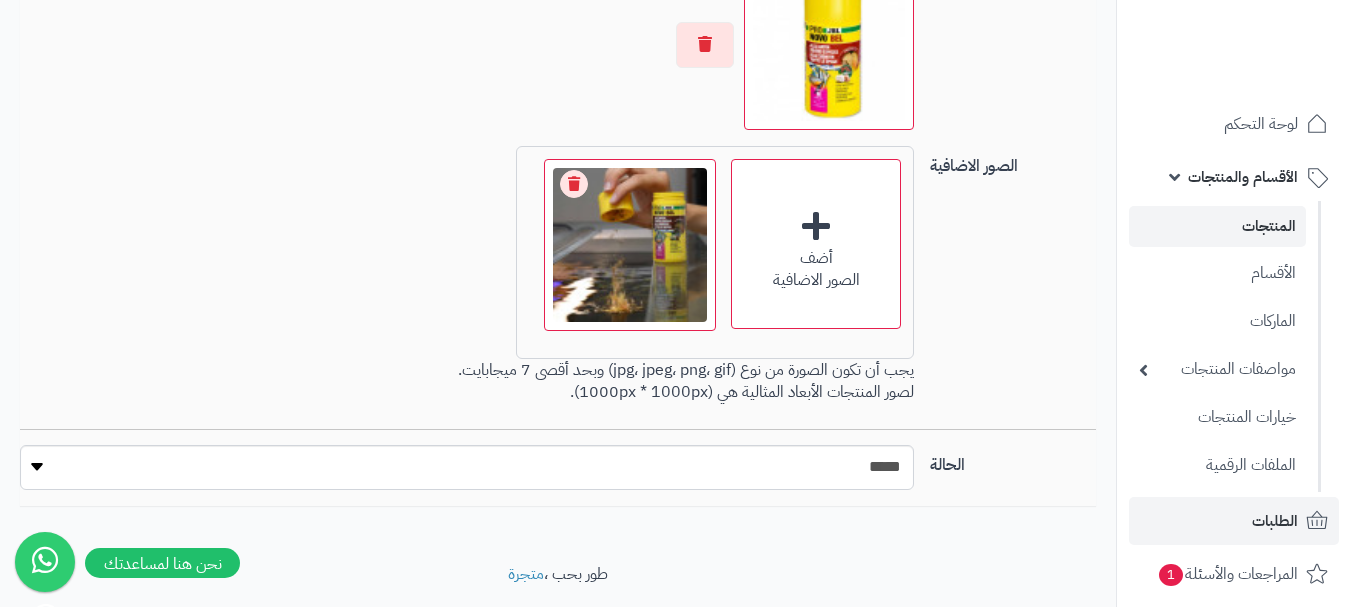 scroll, scrollTop: 1497, scrollLeft: 0, axis: vertical 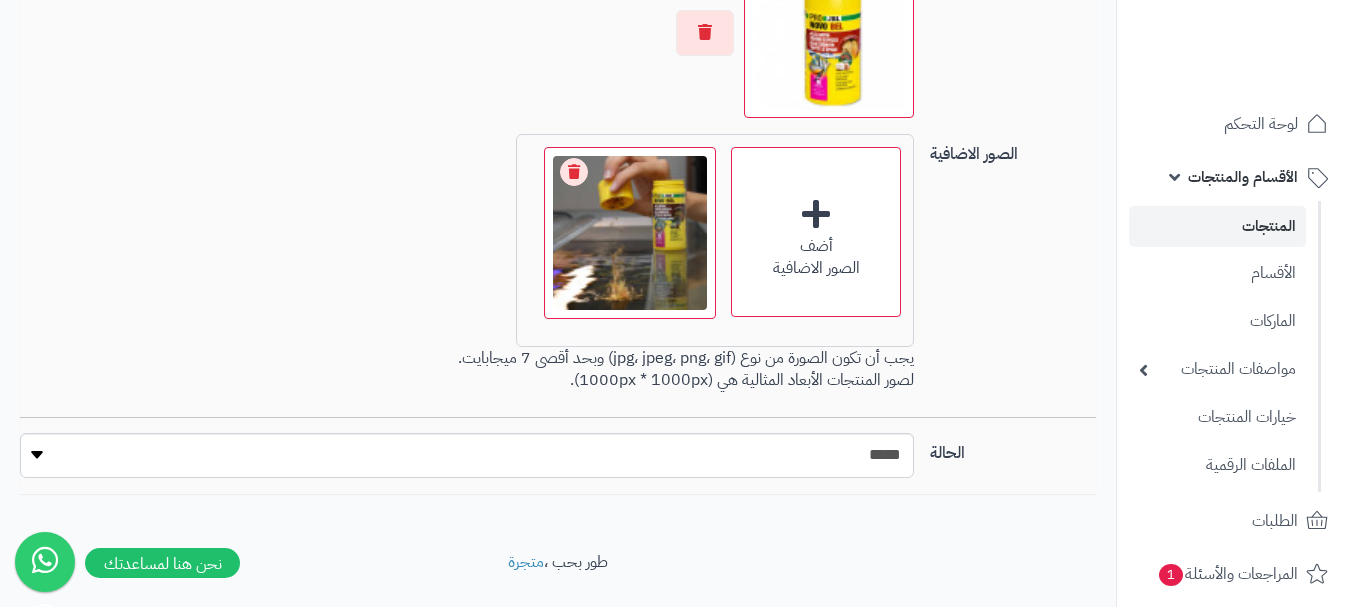 drag, startPoint x: 813, startPoint y: 44, endPoint x: 243, endPoint y: 97, distance: 572.45874 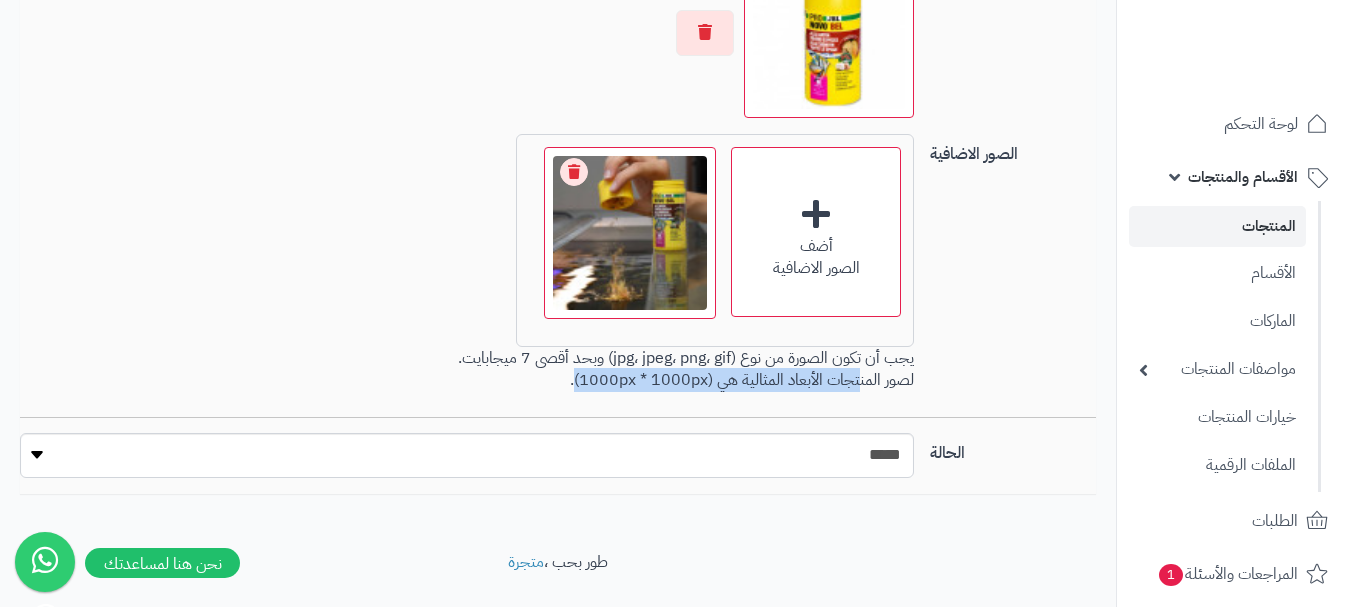 drag, startPoint x: 862, startPoint y: 387, endPoint x: 584, endPoint y: 392, distance: 278.04495 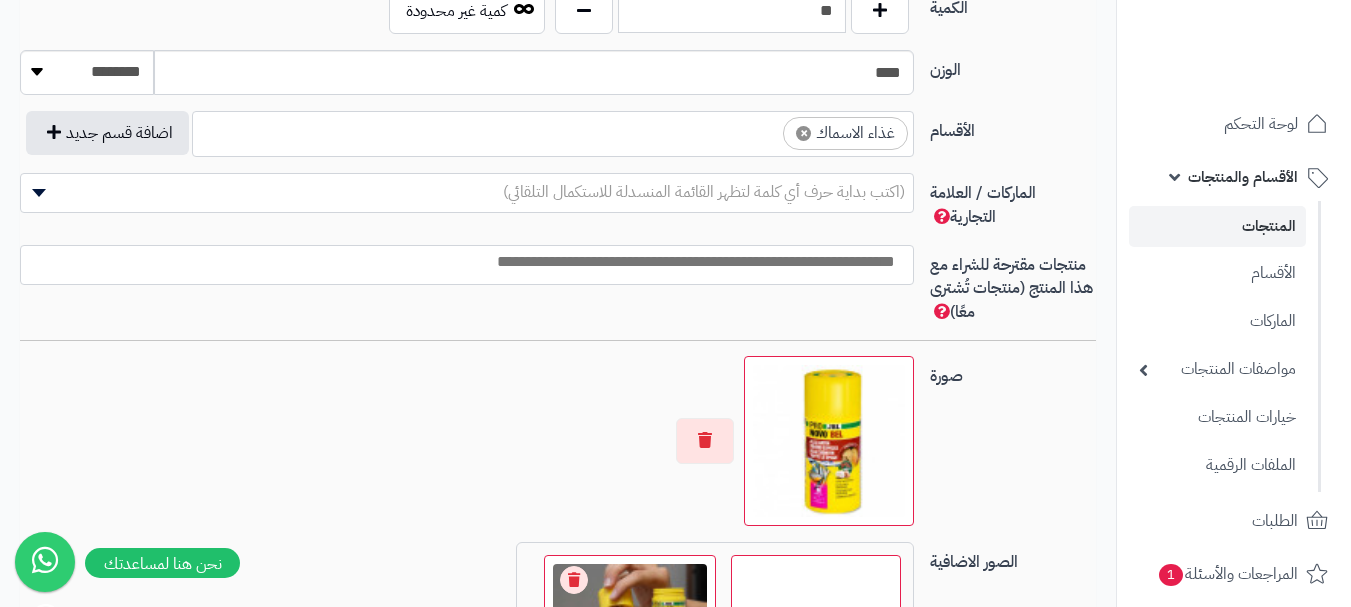 scroll, scrollTop: 1081, scrollLeft: 0, axis: vertical 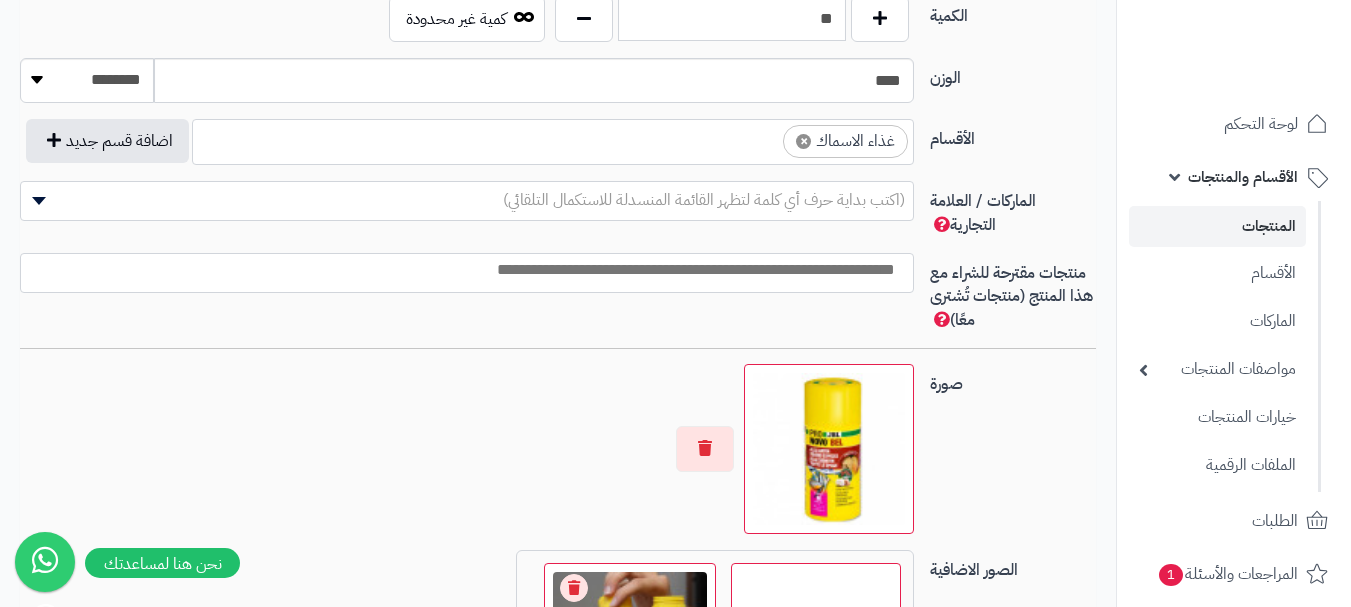 click at bounding box center [829, 449] 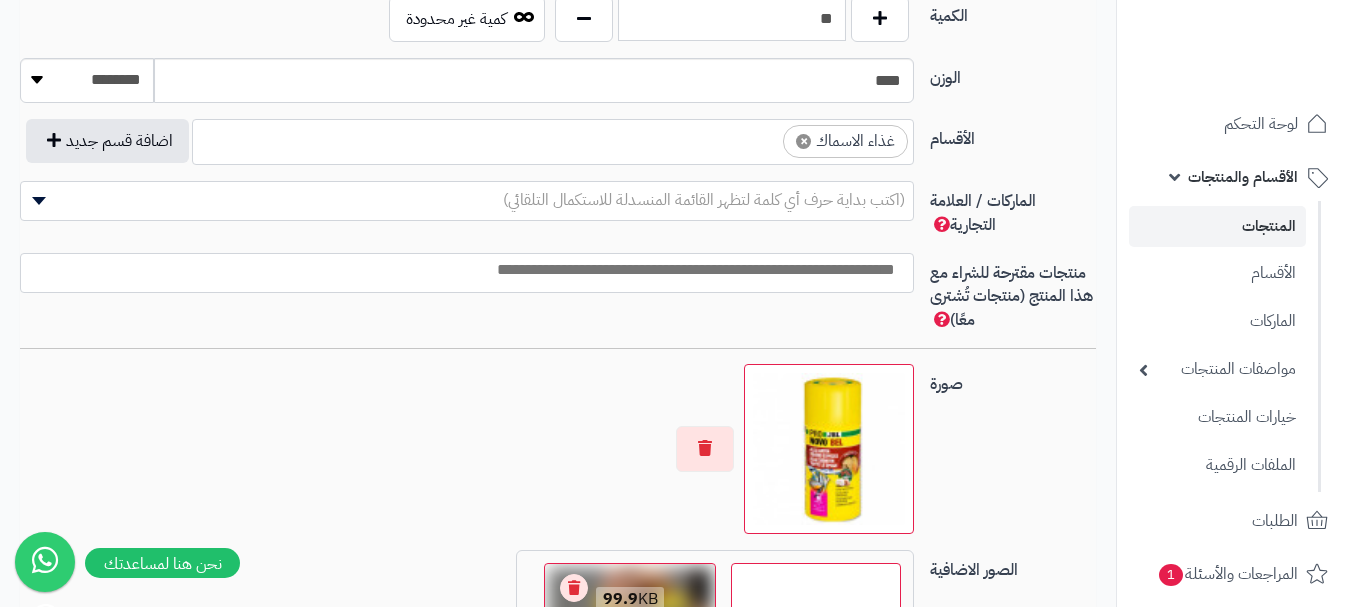 click on "99.9" at bounding box center [620, 599] 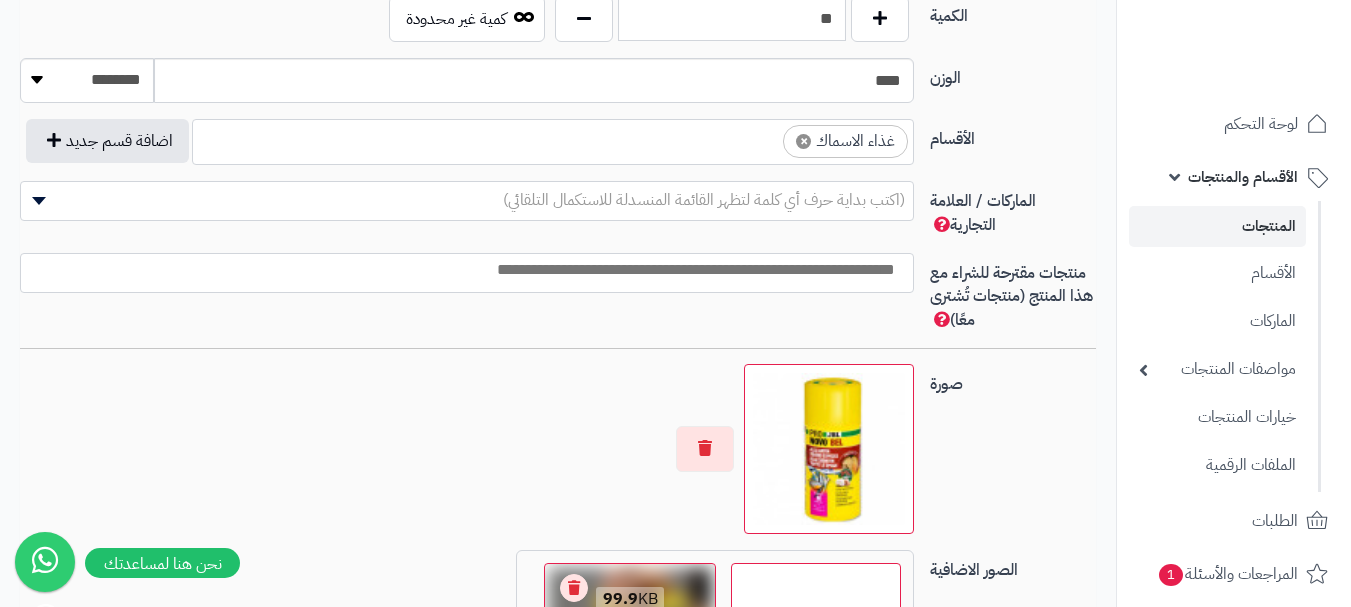click on "99.9" at bounding box center [620, 599] 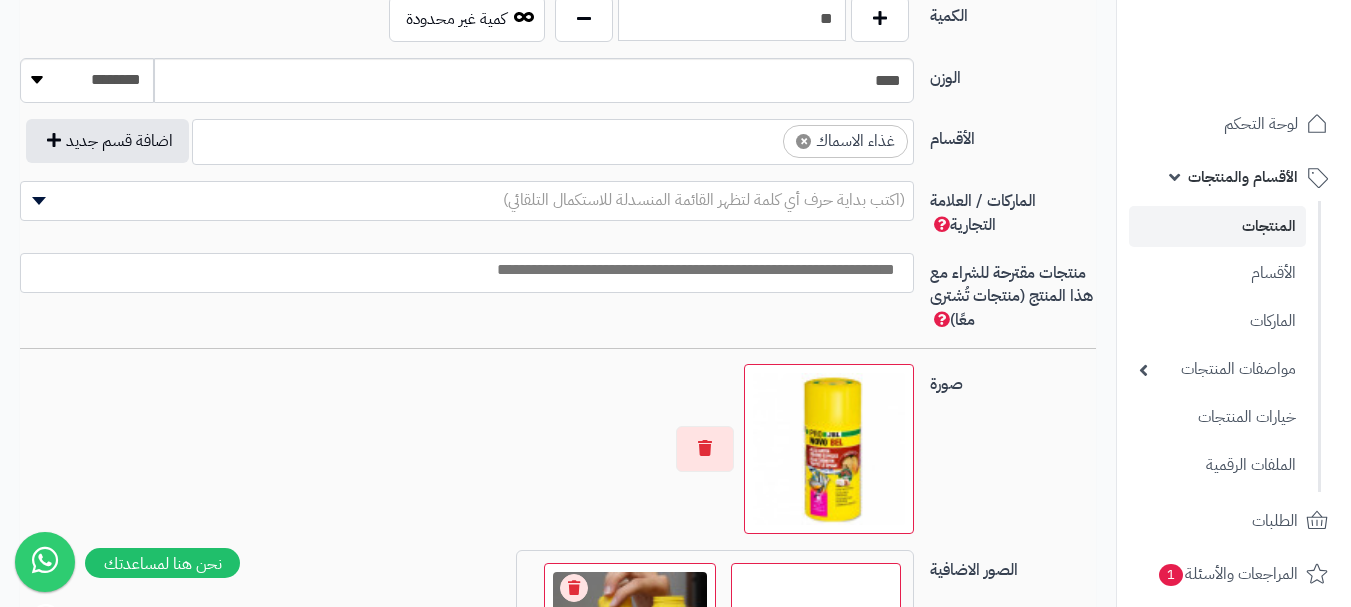 click at bounding box center [829, 449] 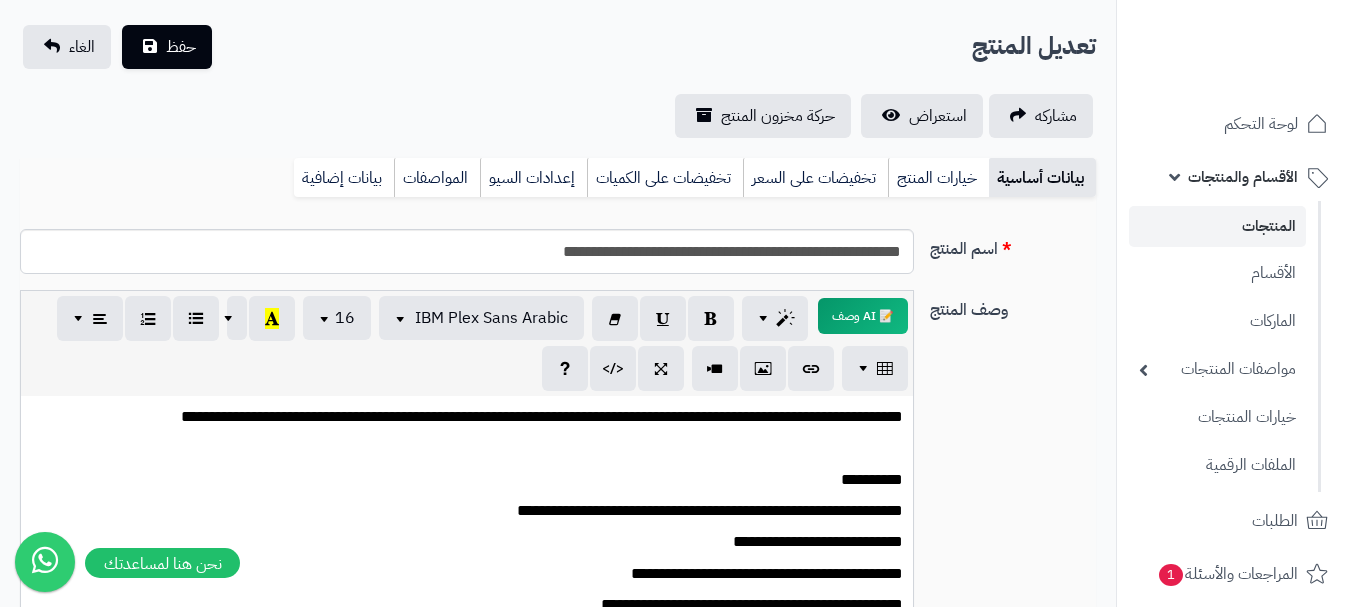 scroll, scrollTop: 149, scrollLeft: 0, axis: vertical 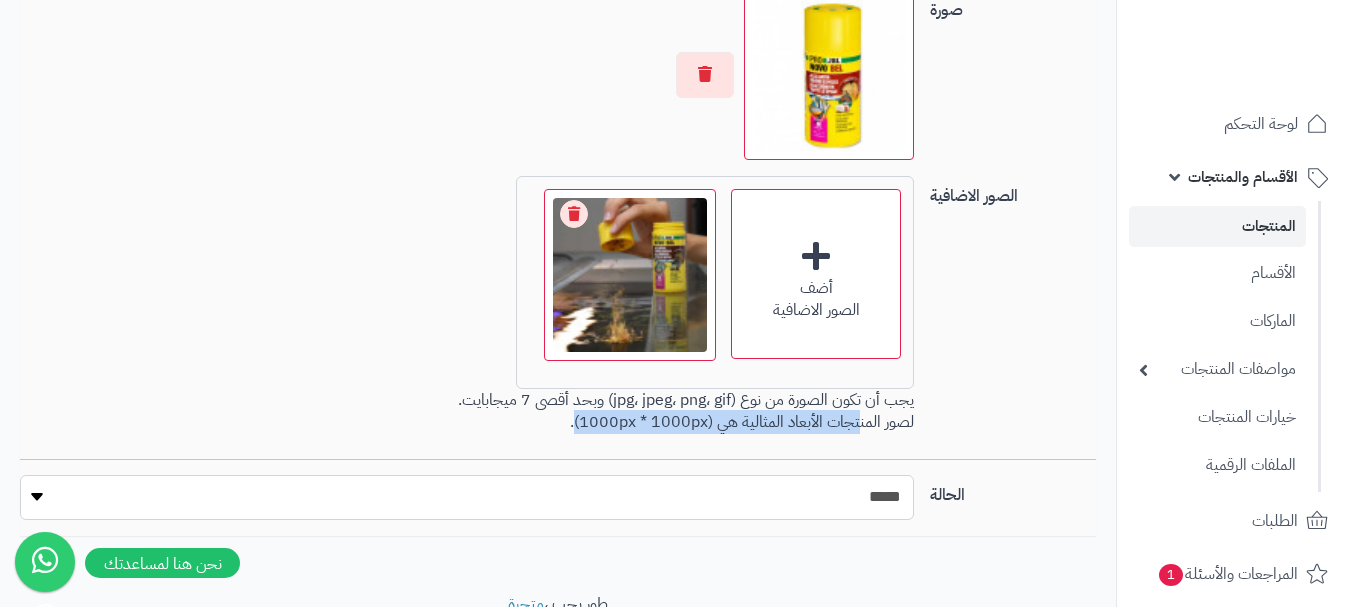 click on "***** ****" at bounding box center [467, 497] 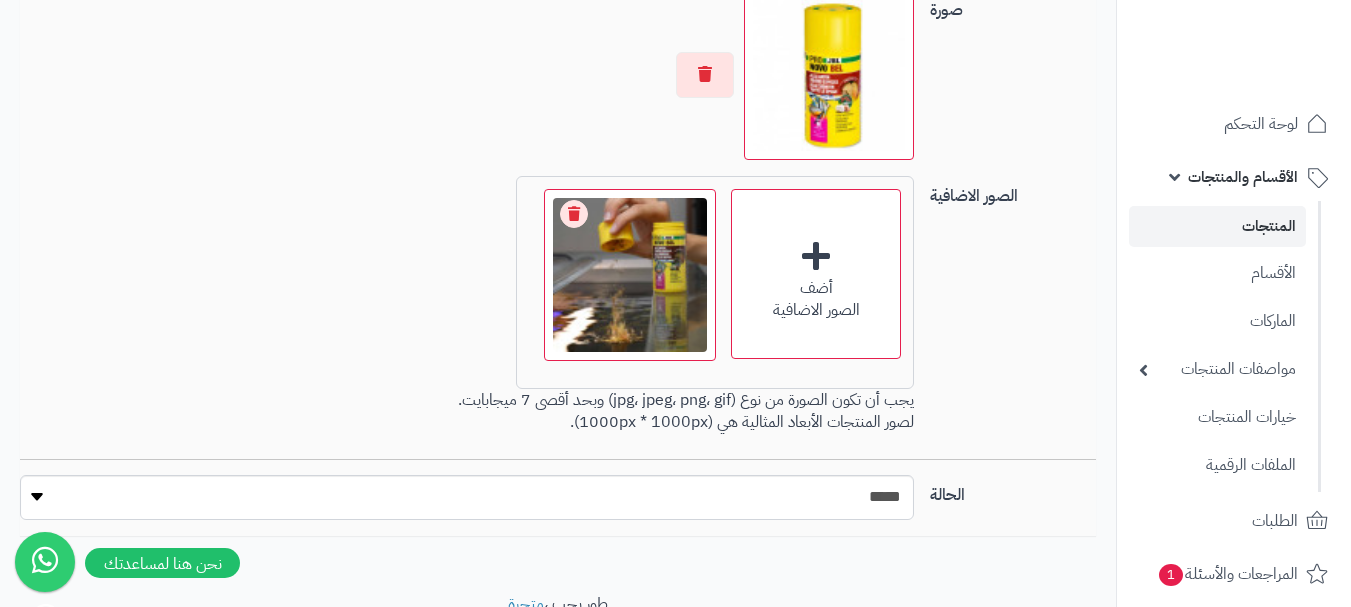 click on "الصور الاضافية
أضف الصور الاضافية
اختر الصور الاضافية       99.9  KB   catalog/1750749879534-novo-bel-5.jpg                 Check                 Error                 Remove file يجب أن تكون الصورة من نوع (jpg، jpeg، png، gif) وبحد أقصى 7 ميجابايت.
لصور المنتجات الأبعاد المثالية هي (1000px * 1000px)." at bounding box center [558, 317] 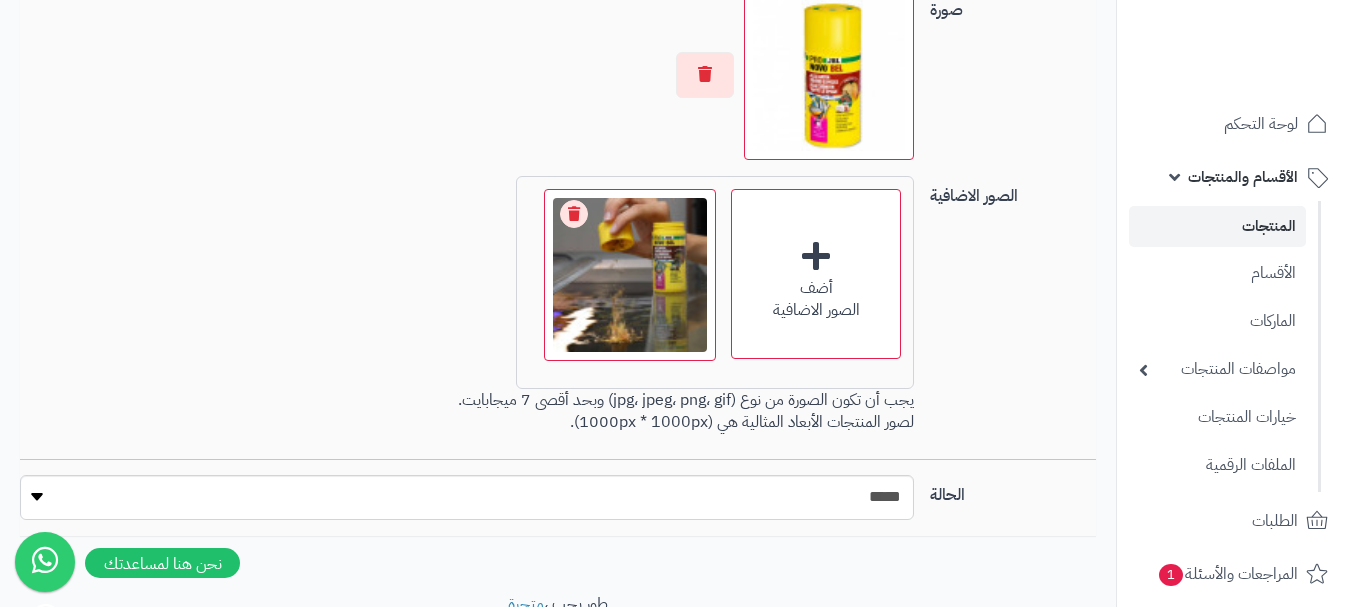 drag, startPoint x: 917, startPoint y: 404, endPoint x: 437, endPoint y: 452, distance: 482.39404 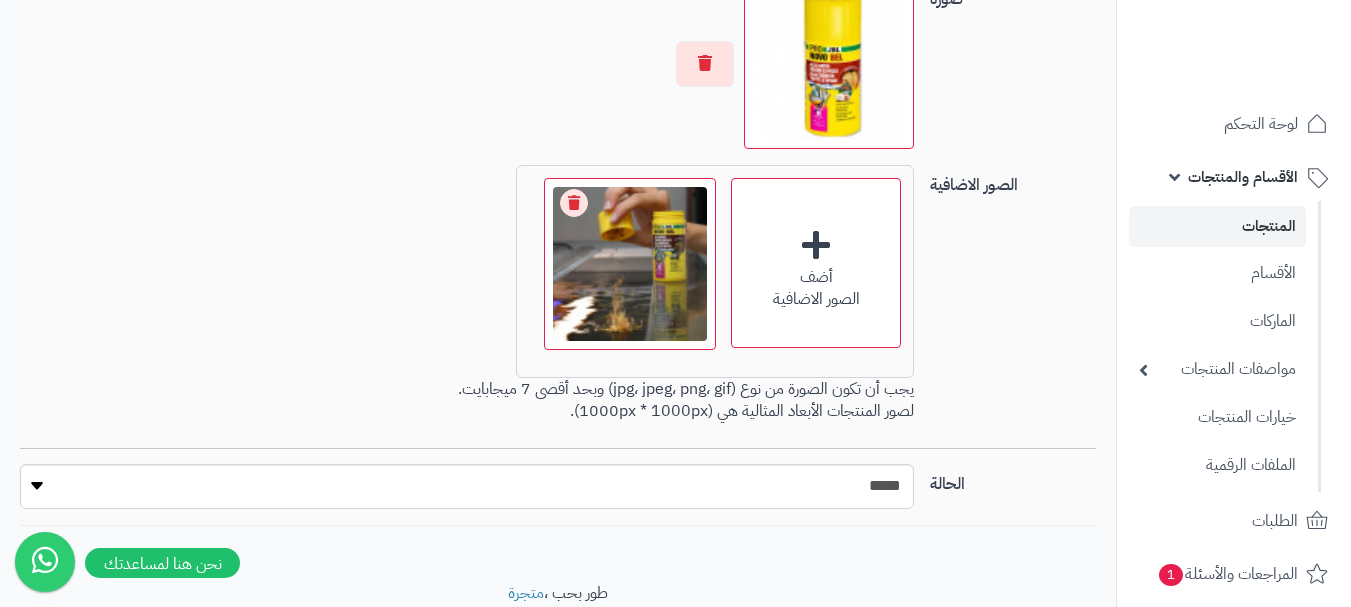 scroll, scrollTop: 1481, scrollLeft: 0, axis: vertical 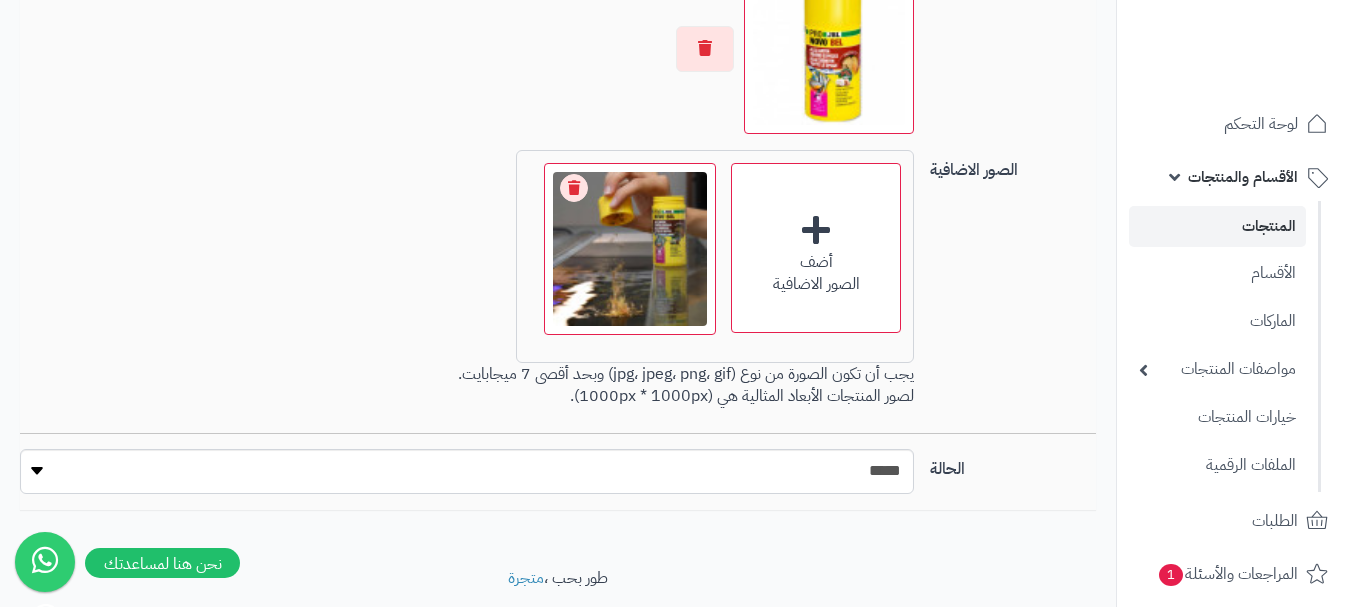 click on "أضف الصور الاضافية
اختر الصور الاضافية       99.9  KB   catalog/1750749879534-novo-bel-5.jpg                 Check                 Error                 Remove file يجب أن تكون الصورة من نوع (jpg، jpeg، png، gif) وبحد أقصى 7 ميجابايت.
لصور المنتجات الأبعاد المثالية هي (1000px * 1000px)." at bounding box center (467, 283) 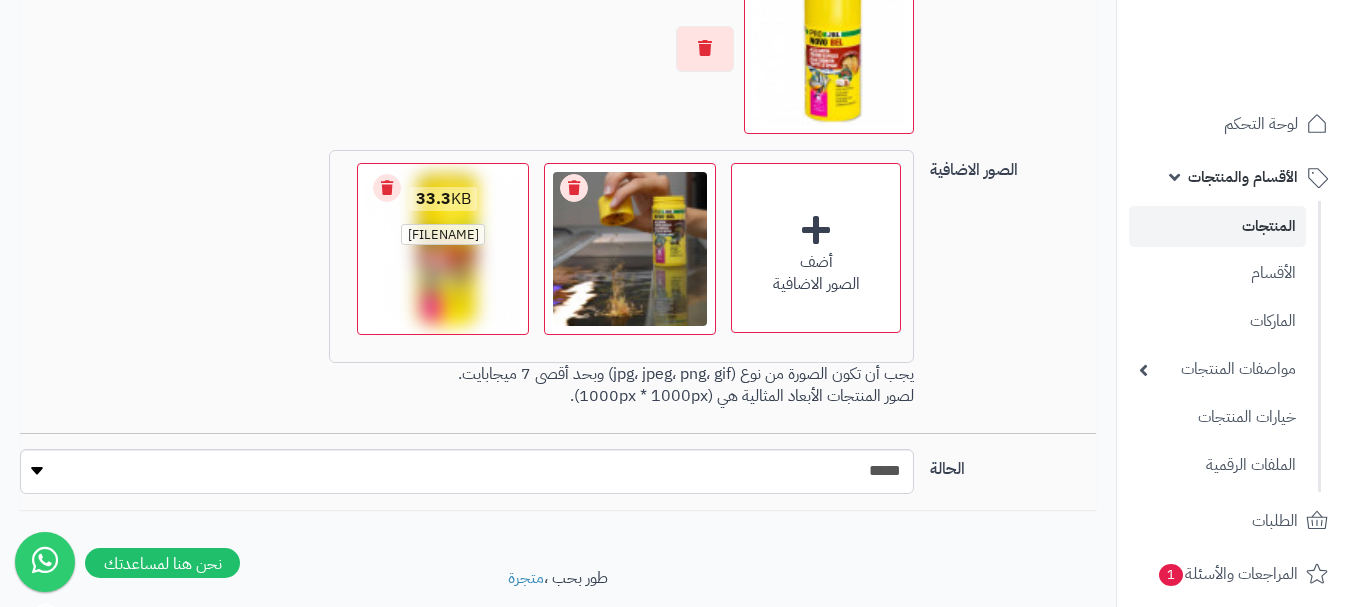 click on "1752614527369-1750749882-5069f674339acf326dec83fa61d16480ddd-550x550w.jpg" at bounding box center (442, 234) 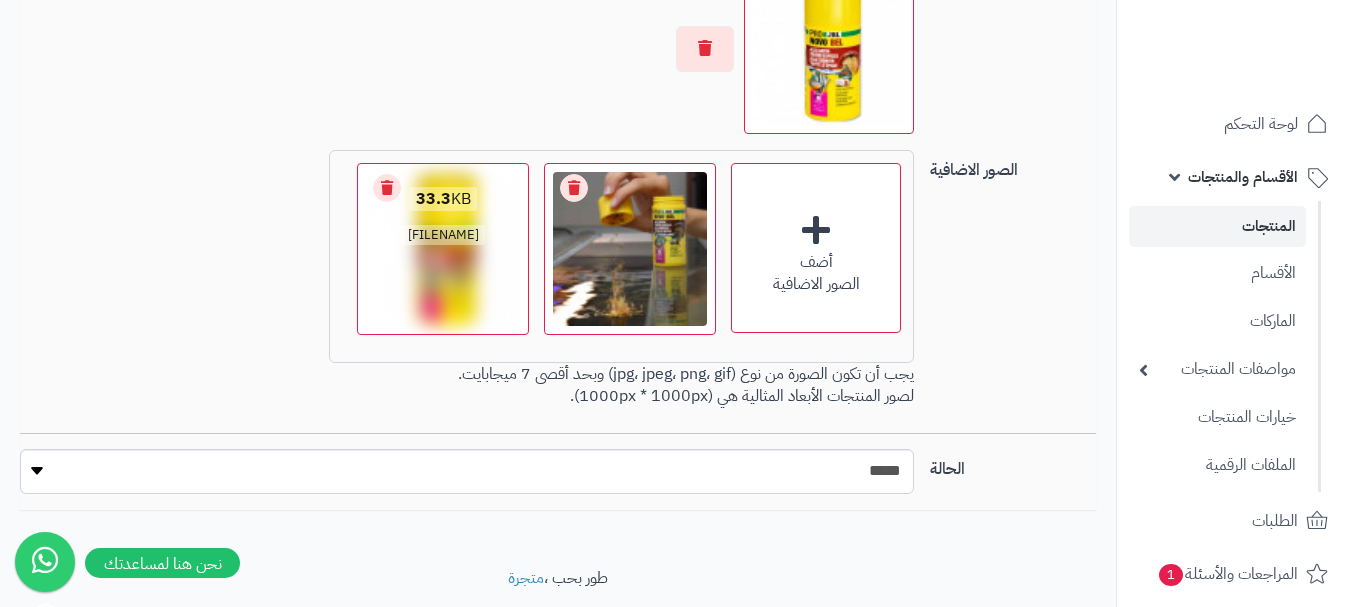 drag, startPoint x: 452, startPoint y: 237, endPoint x: 441, endPoint y: 281, distance: 45.35416 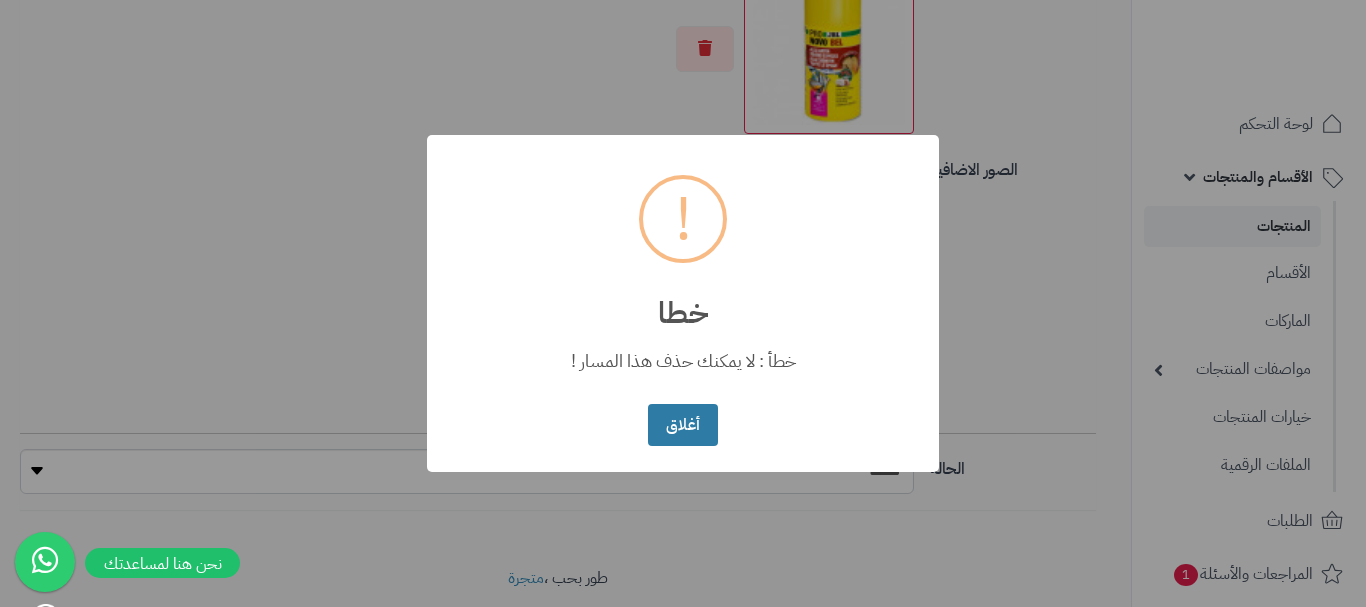 click on "أغلاق" at bounding box center (682, 425) 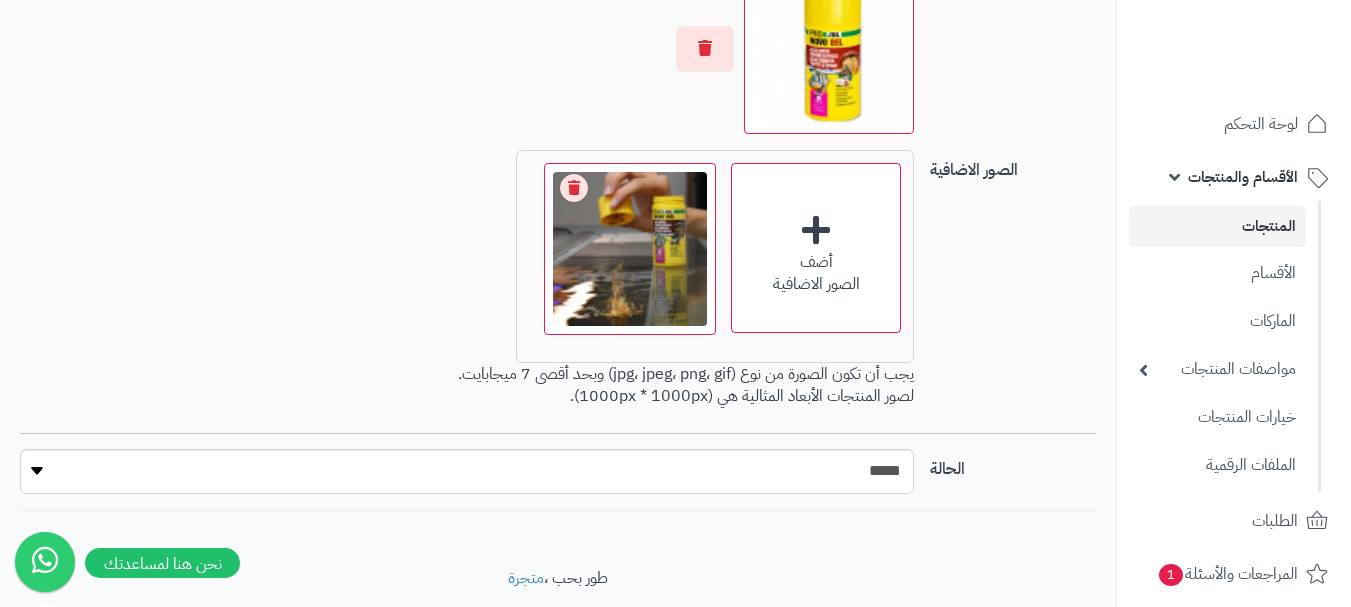scroll, scrollTop: 1547, scrollLeft: 0, axis: vertical 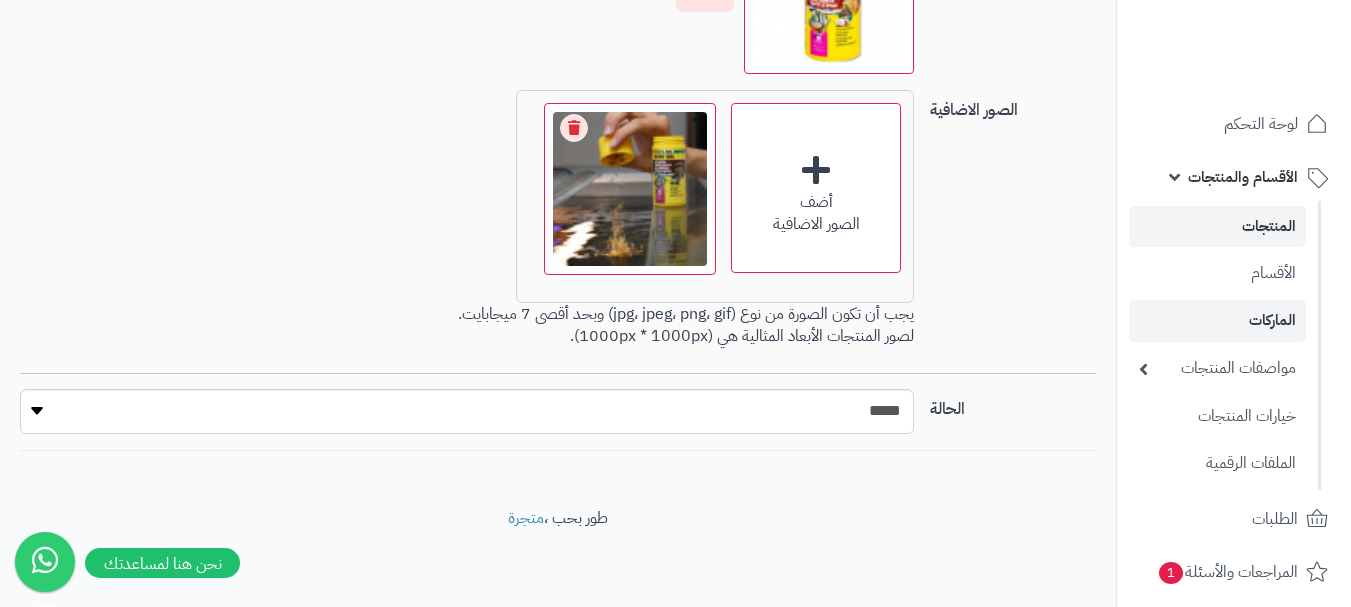 drag, startPoint x: 1125, startPoint y: 298, endPoint x: 1127, endPoint y: 321, distance: 23.086792 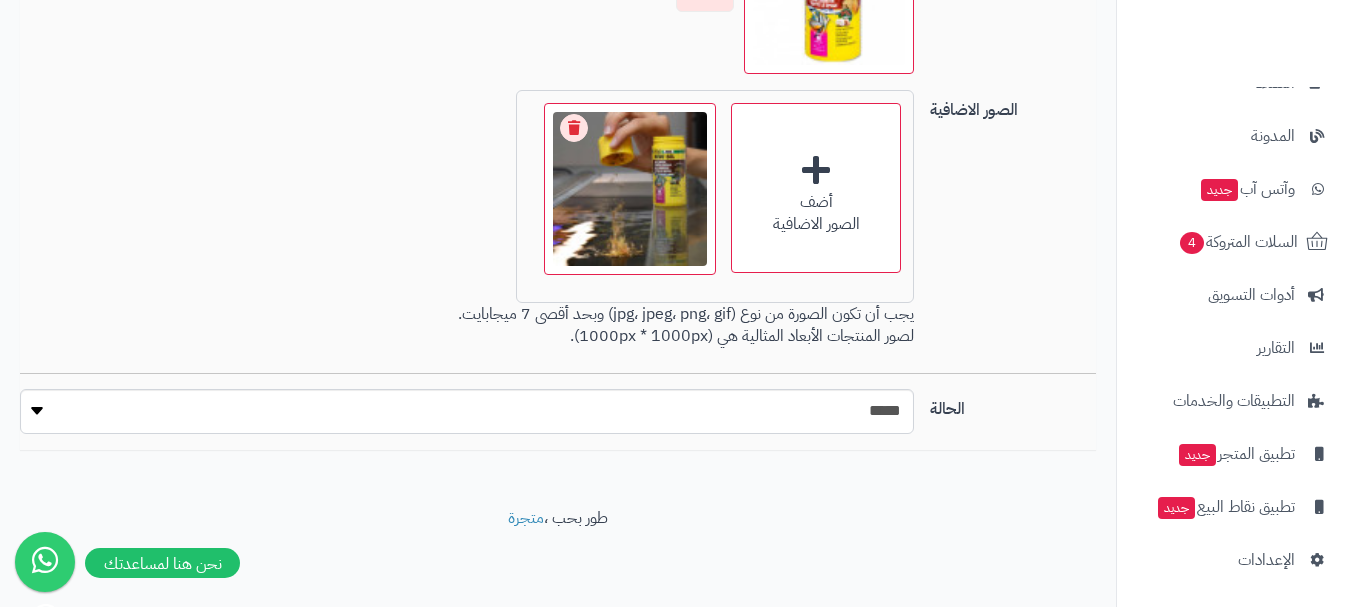 scroll, scrollTop: 652, scrollLeft: 0, axis: vertical 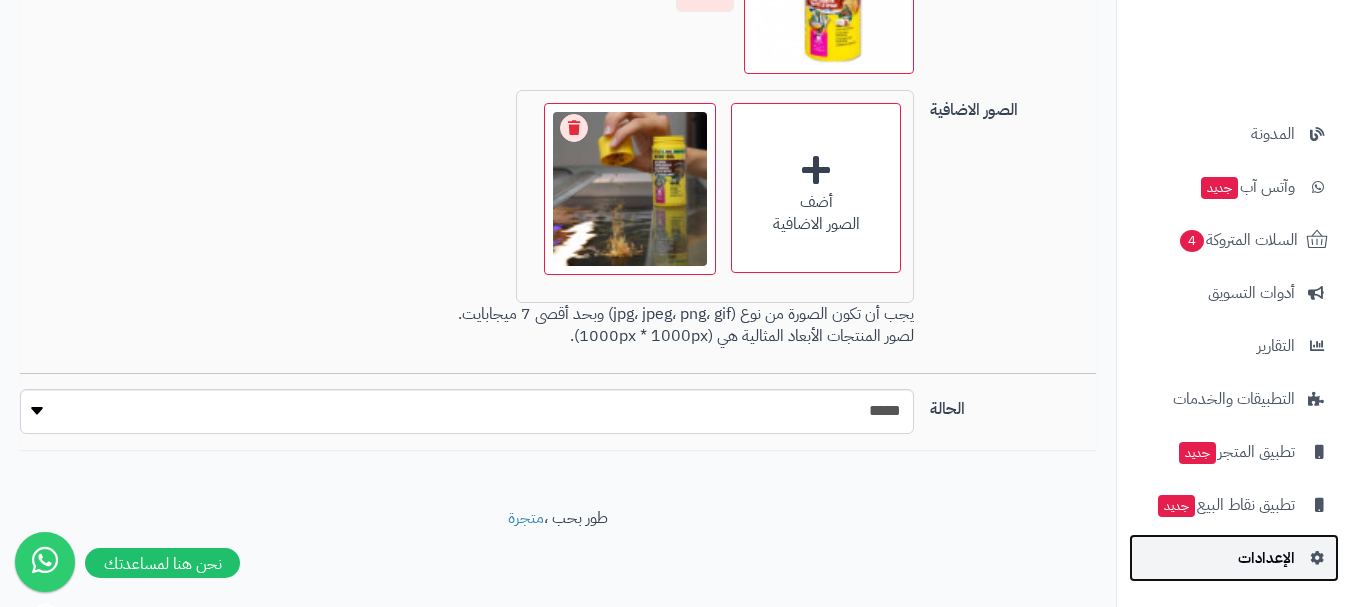 click on "الإعدادات" at bounding box center [1266, 558] 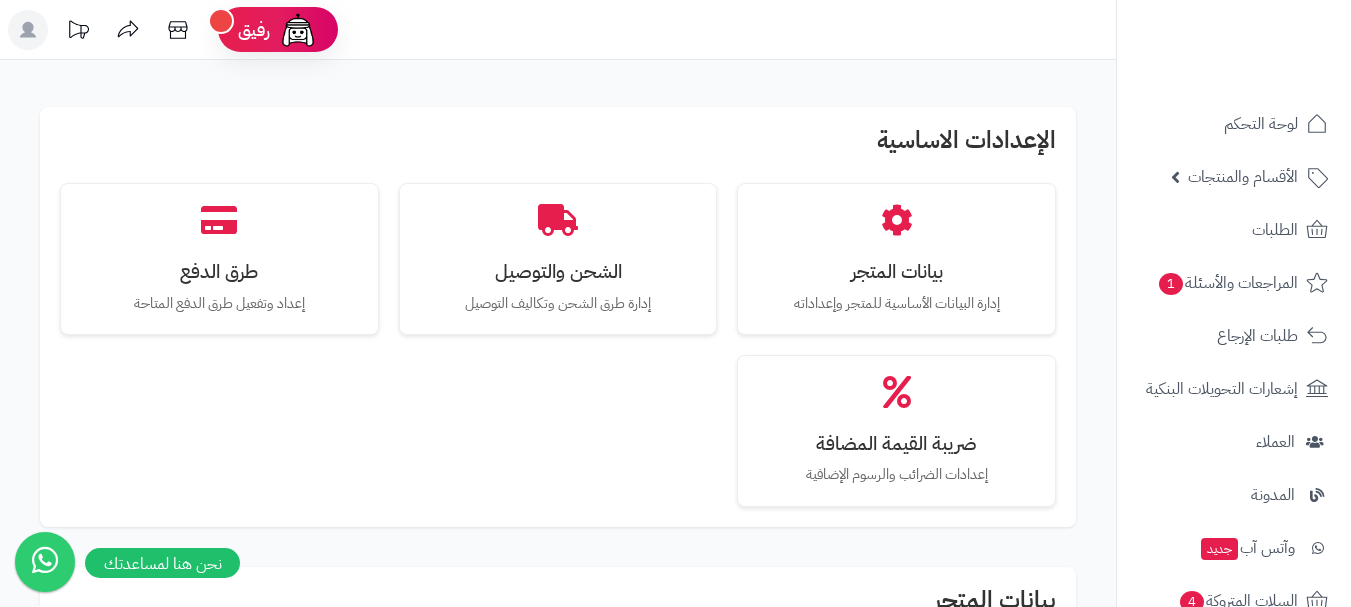 scroll, scrollTop: 0, scrollLeft: 0, axis: both 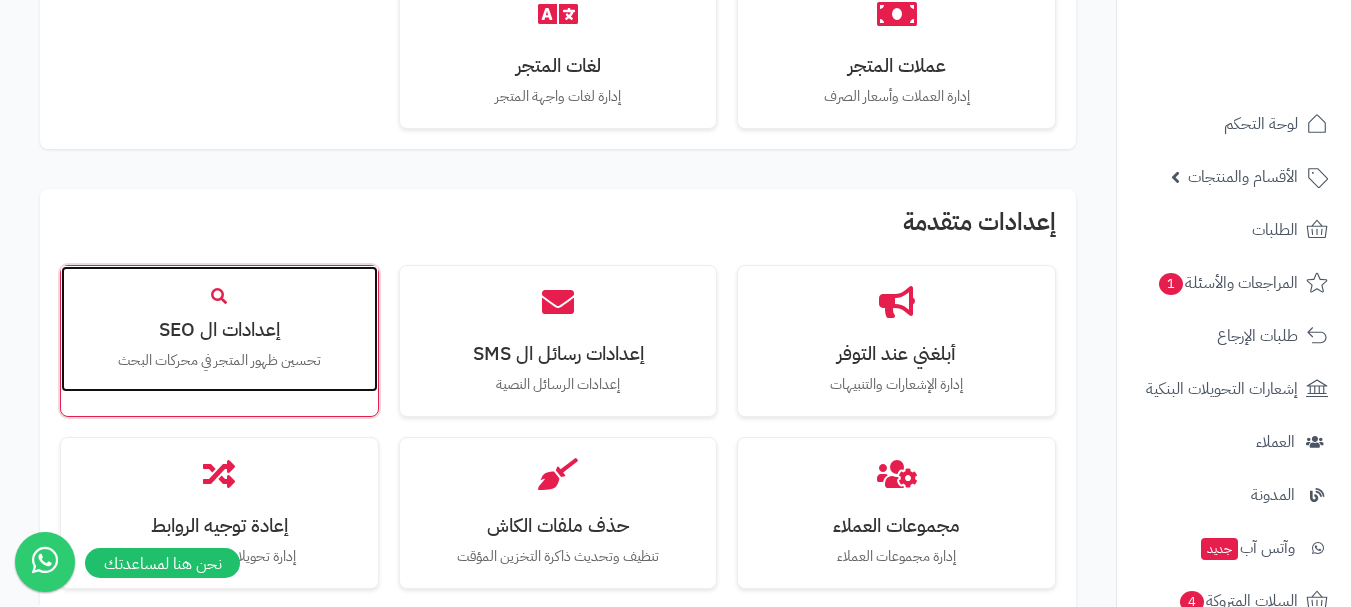 click on "إعدادات ال SEO" at bounding box center (219, 329) 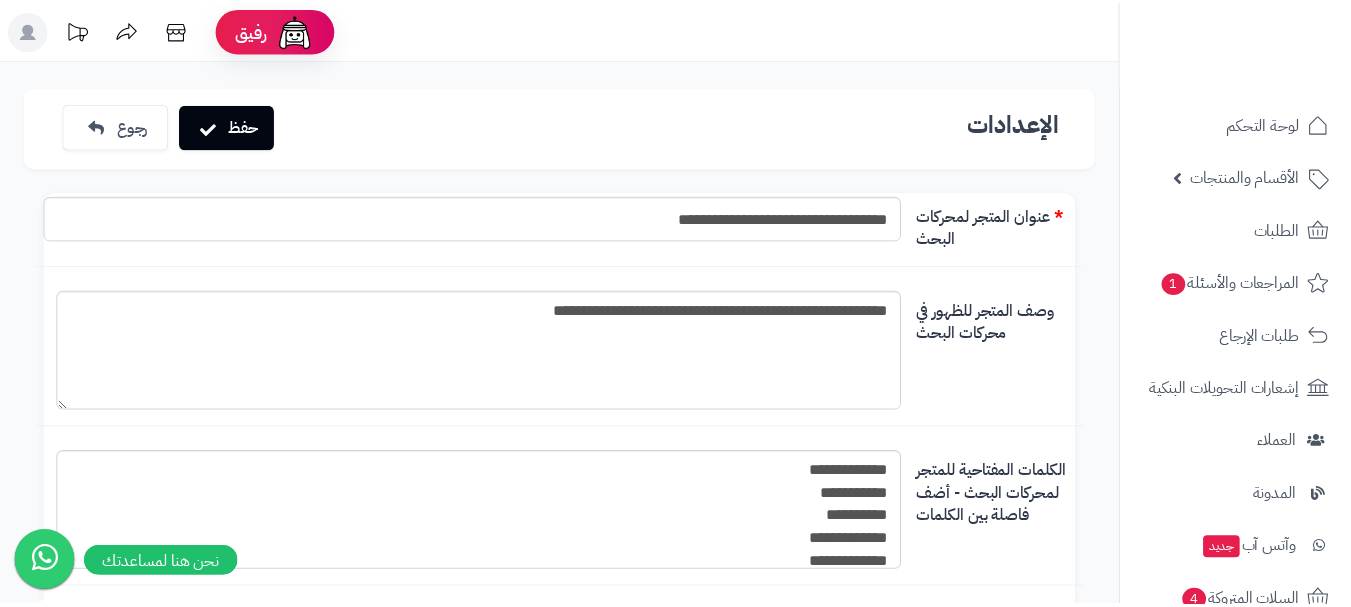 scroll, scrollTop: 0, scrollLeft: 0, axis: both 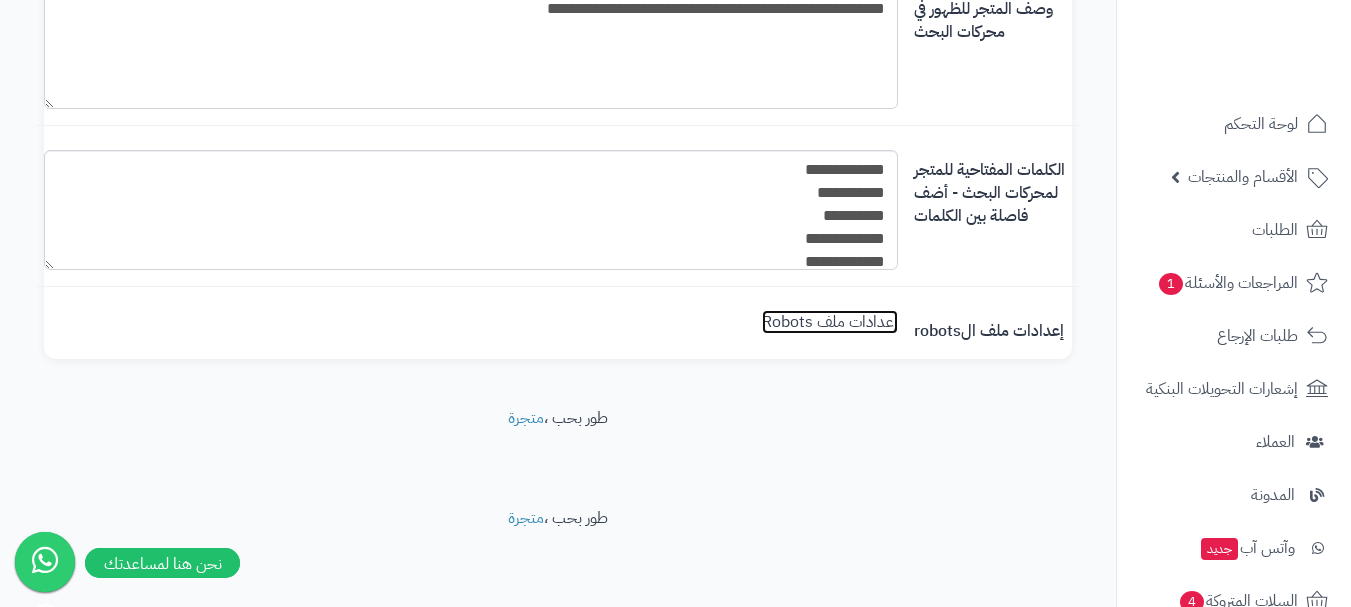 click on "إعدادات ملف Robots" at bounding box center (830, 322) 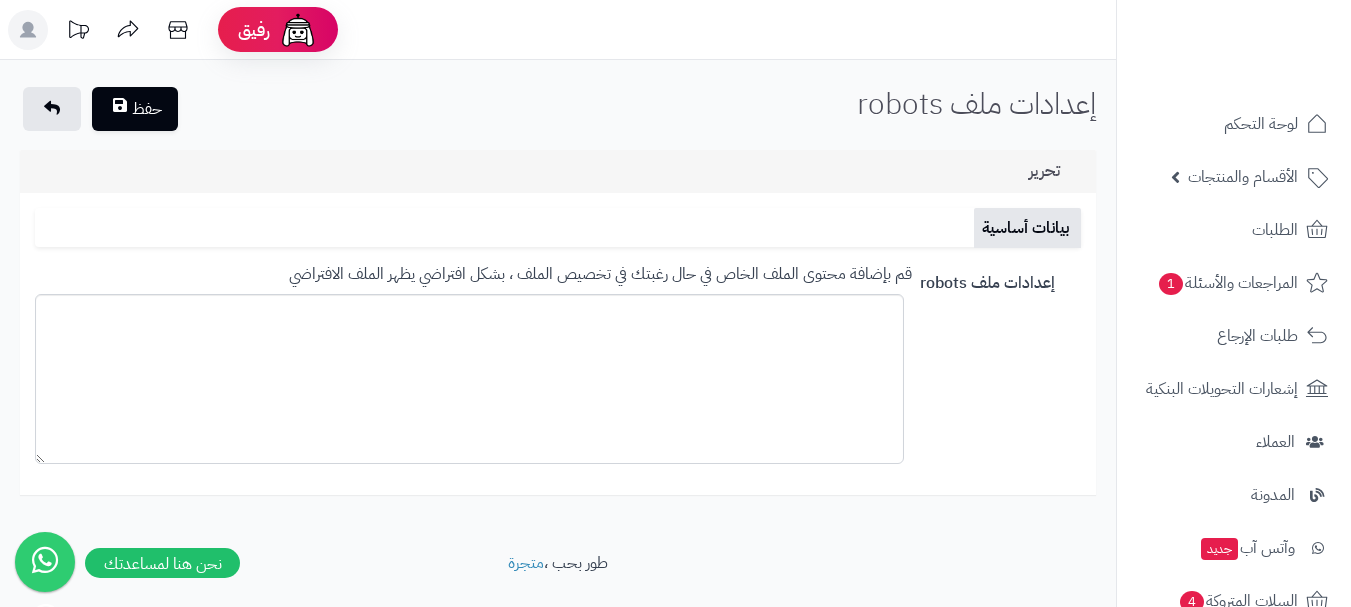 scroll, scrollTop: 0, scrollLeft: 0, axis: both 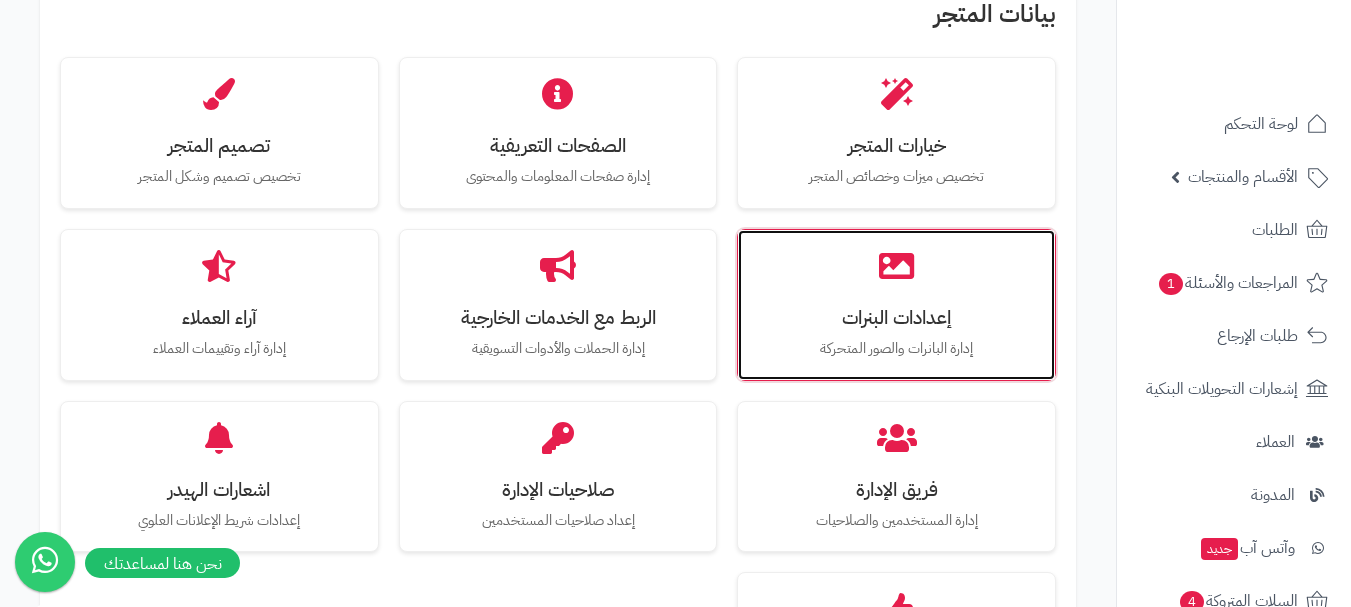 click on "إعدادات البنرات" at bounding box center [896, 317] 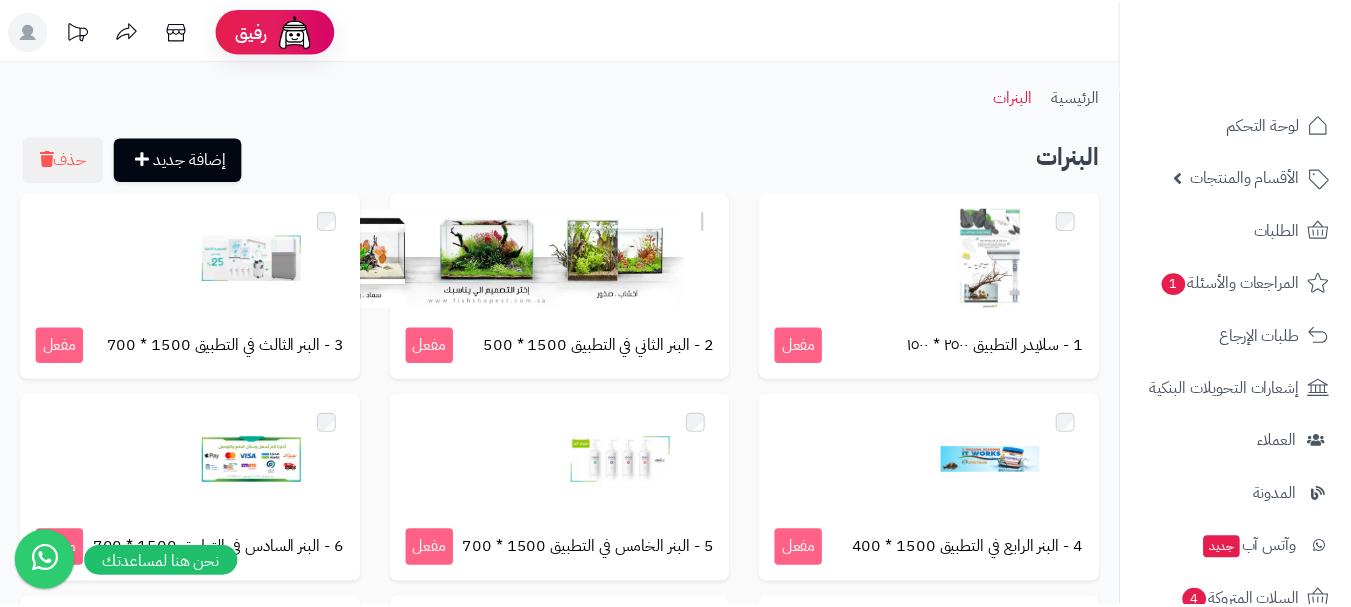 scroll, scrollTop: 0, scrollLeft: 0, axis: both 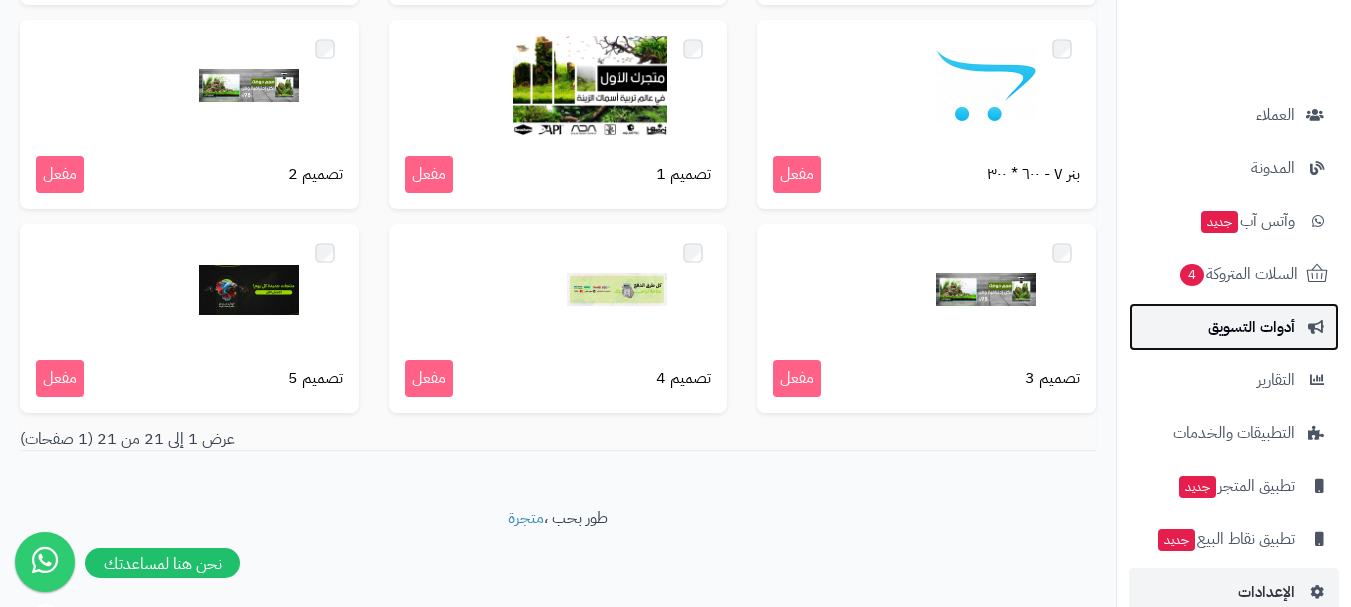 click on "أدوات التسويق" at bounding box center (1251, 327) 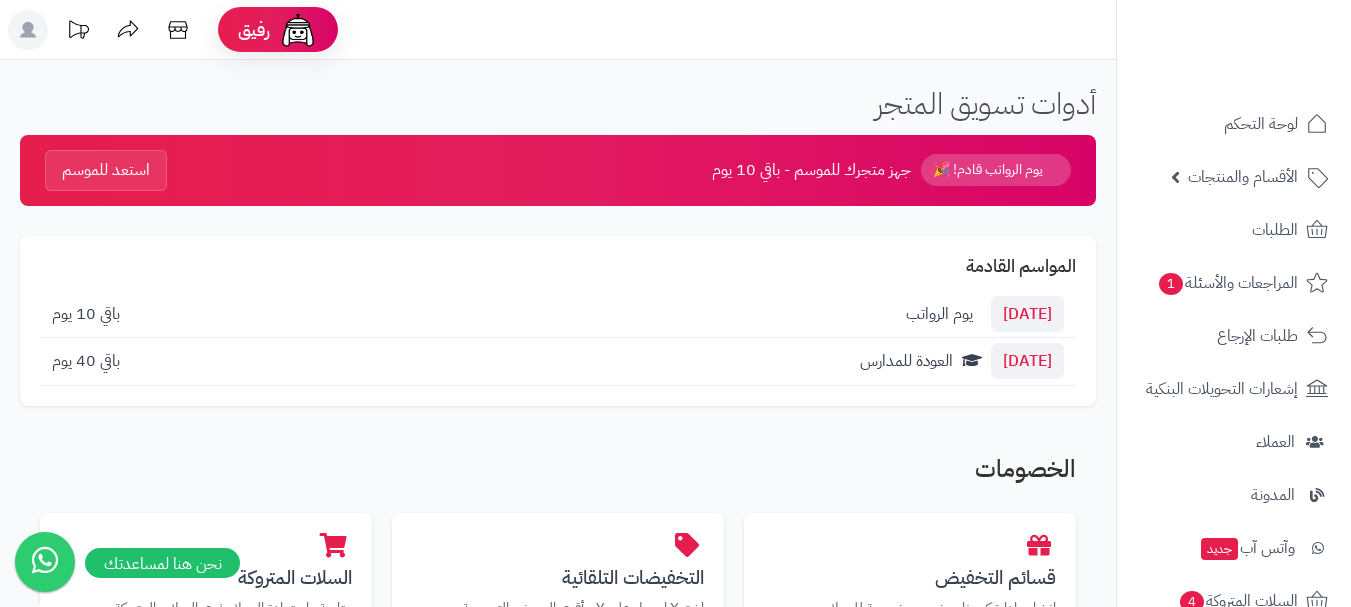 scroll, scrollTop: 0, scrollLeft: 0, axis: both 